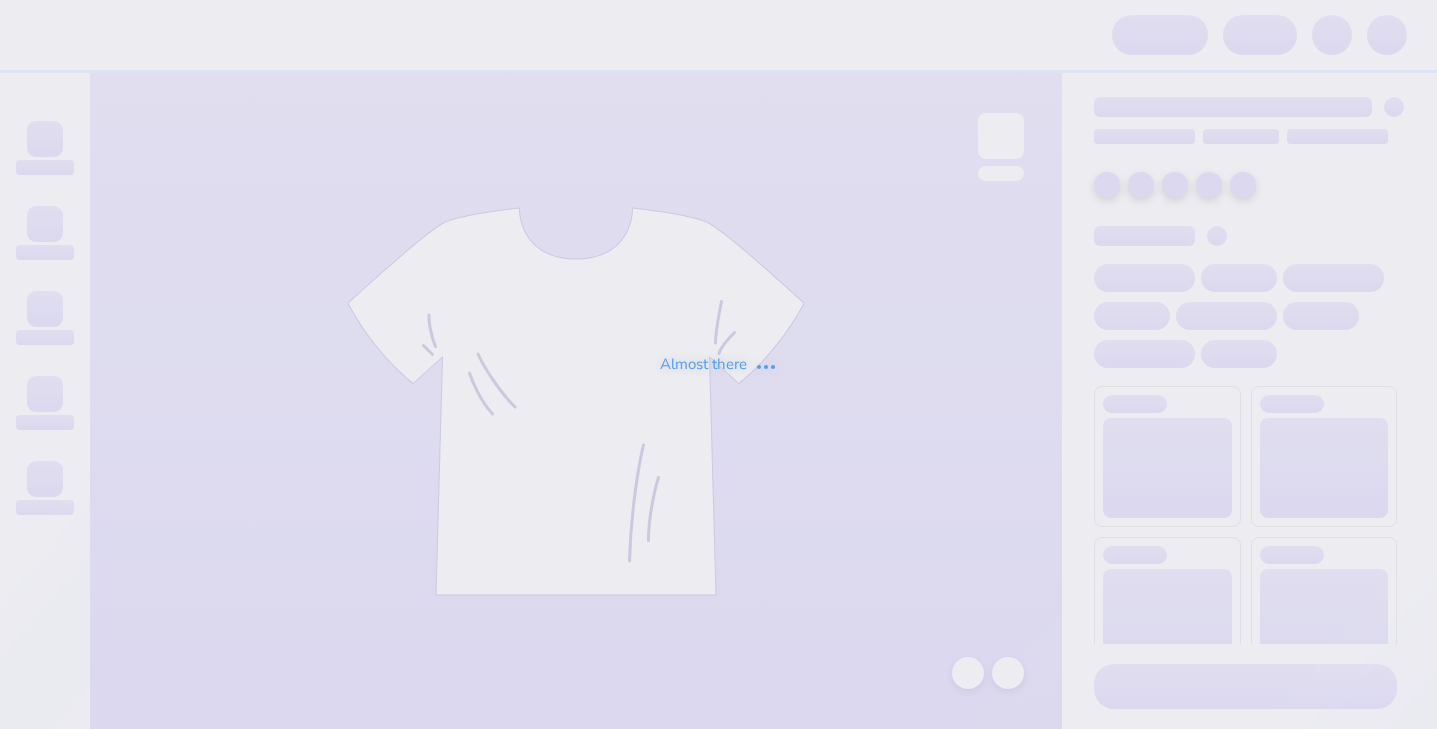 scroll, scrollTop: 0, scrollLeft: 0, axis: both 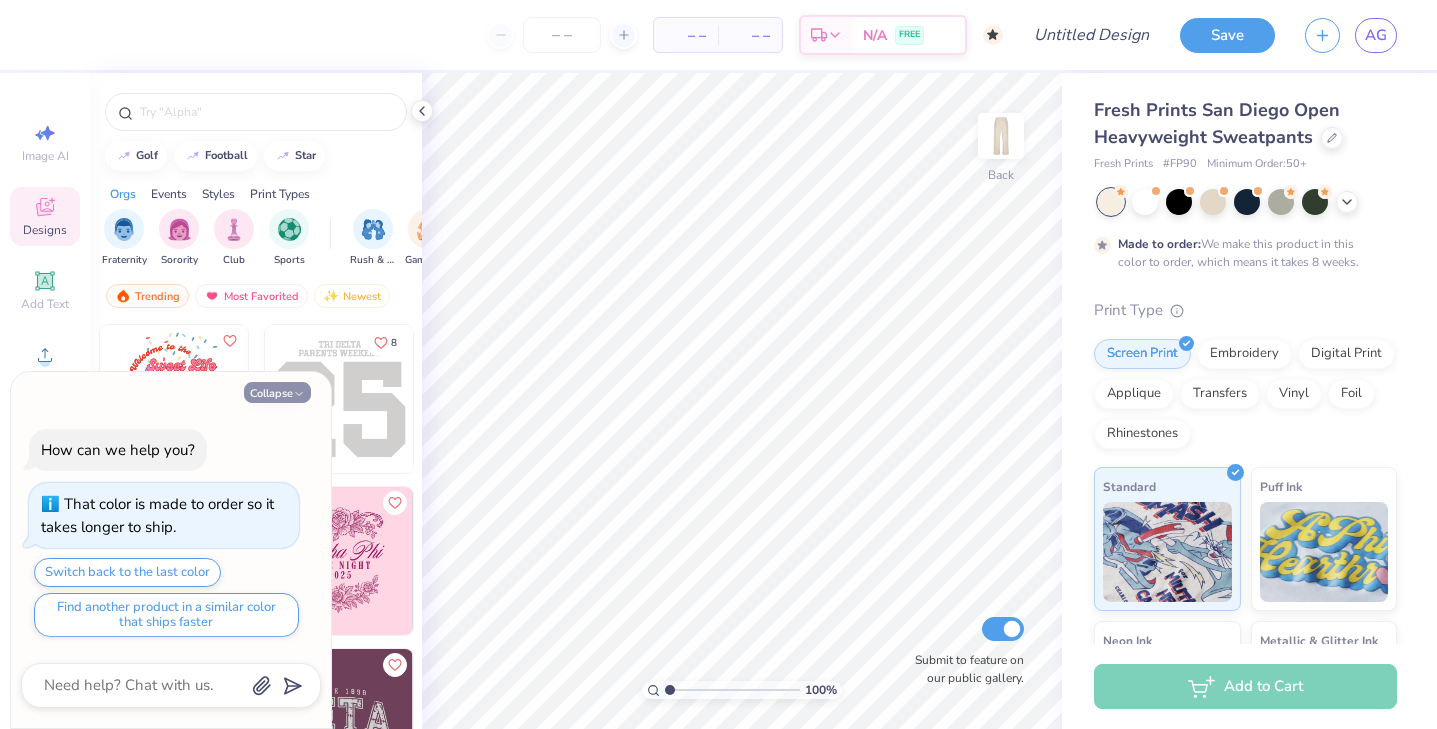 click on "Collapse" at bounding box center [277, 392] 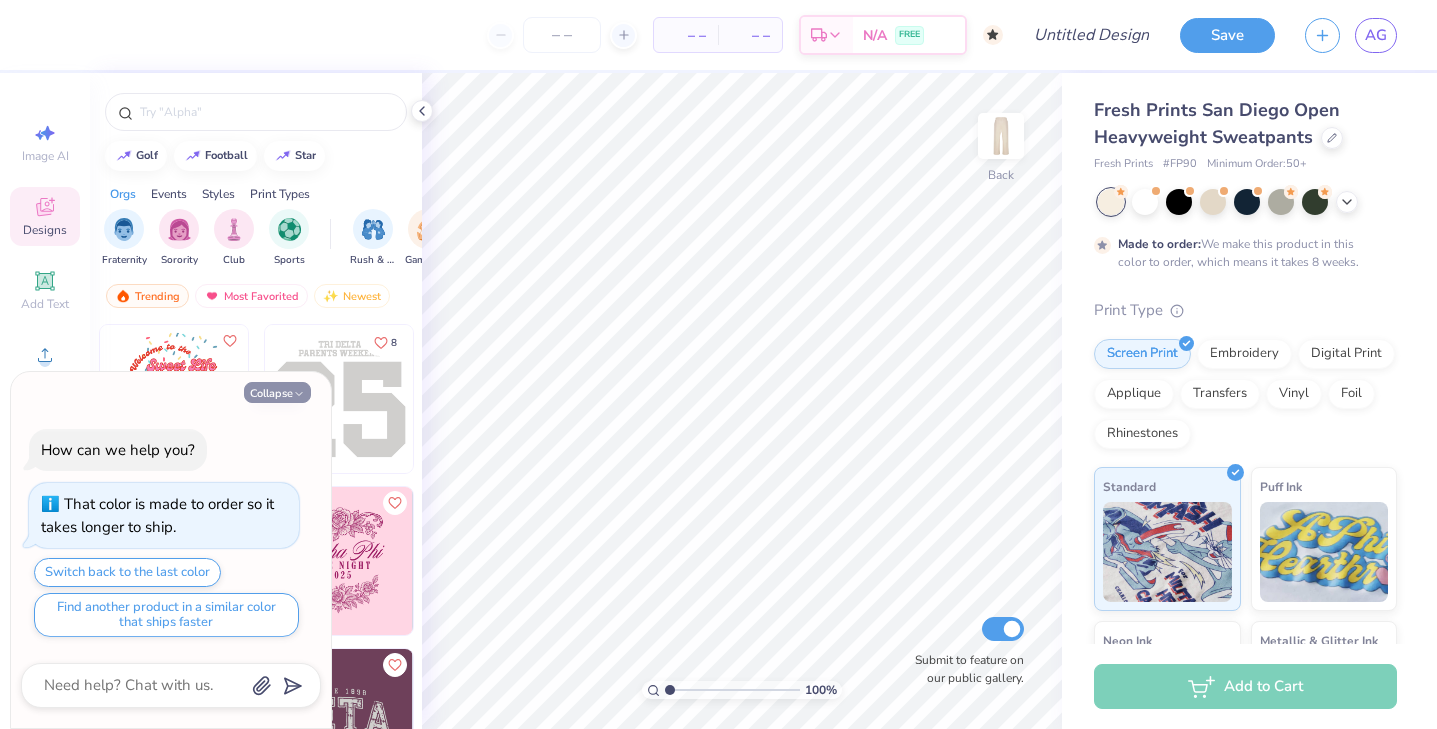 type on "x" 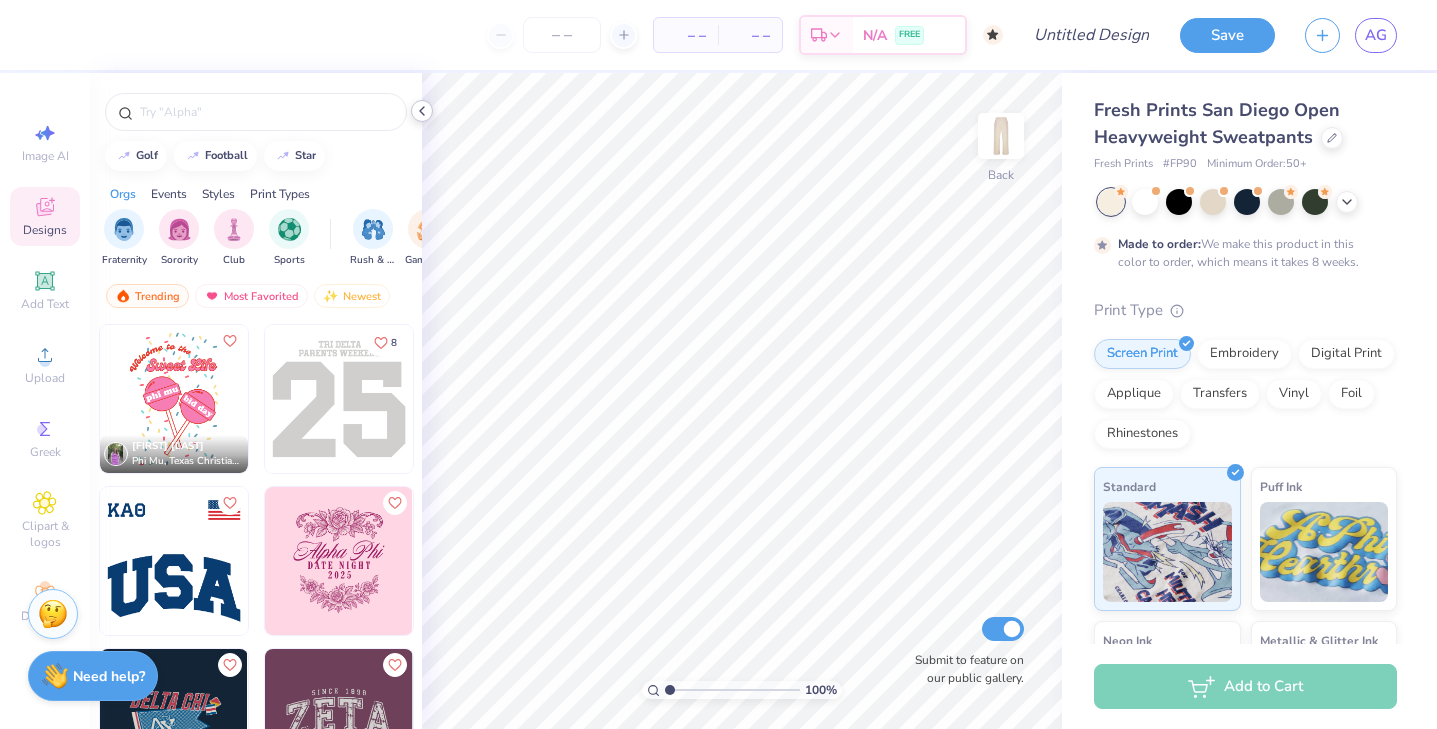 click 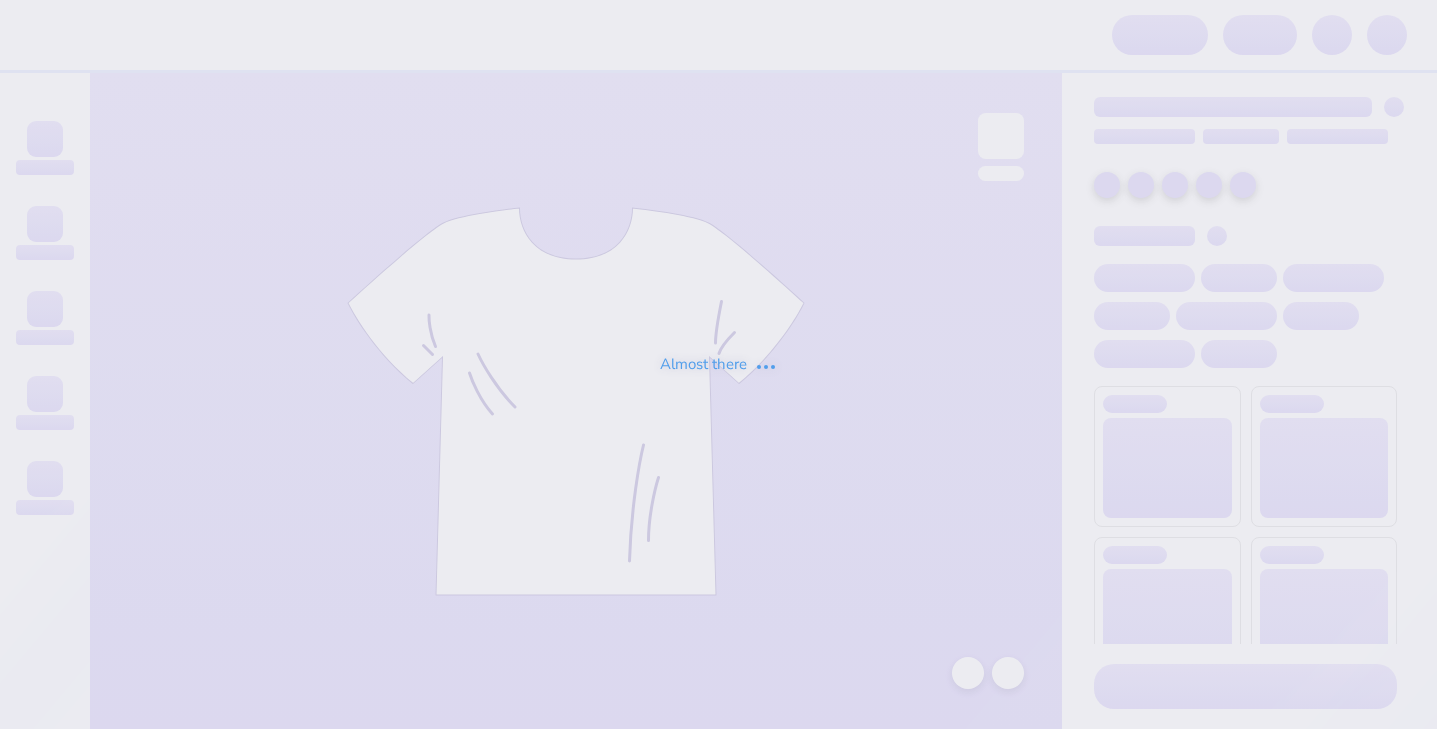 scroll, scrollTop: 0, scrollLeft: 0, axis: both 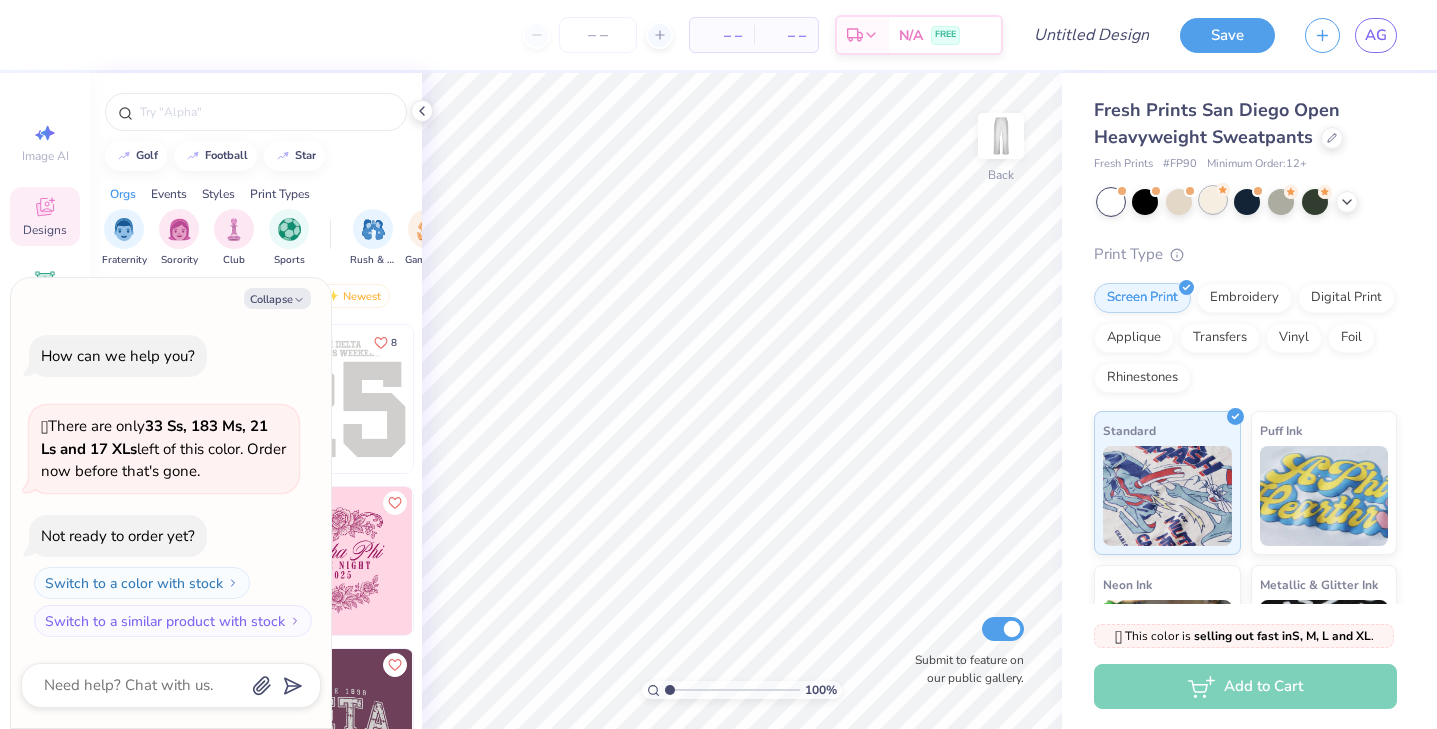 click at bounding box center (1213, 200) 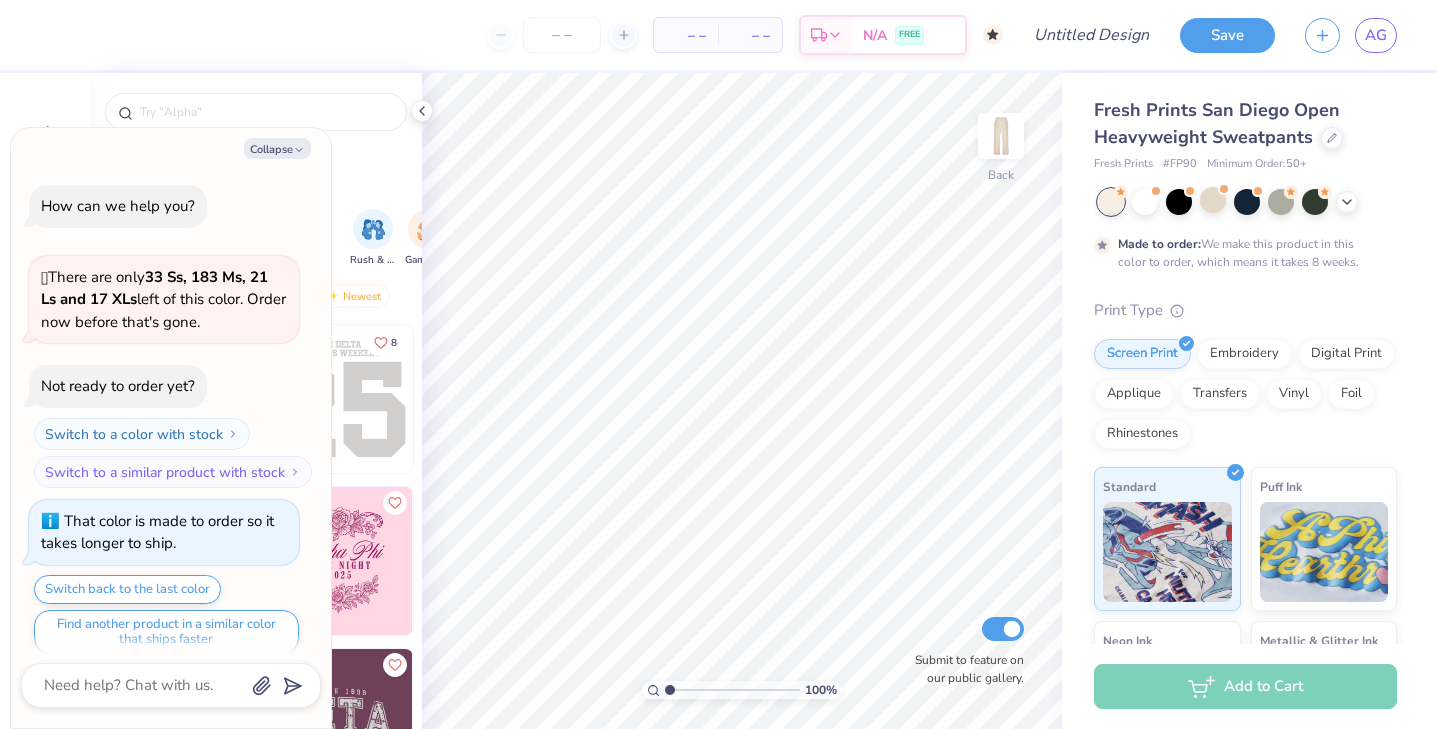 scroll, scrollTop: 16, scrollLeft: 0, axis: vertical 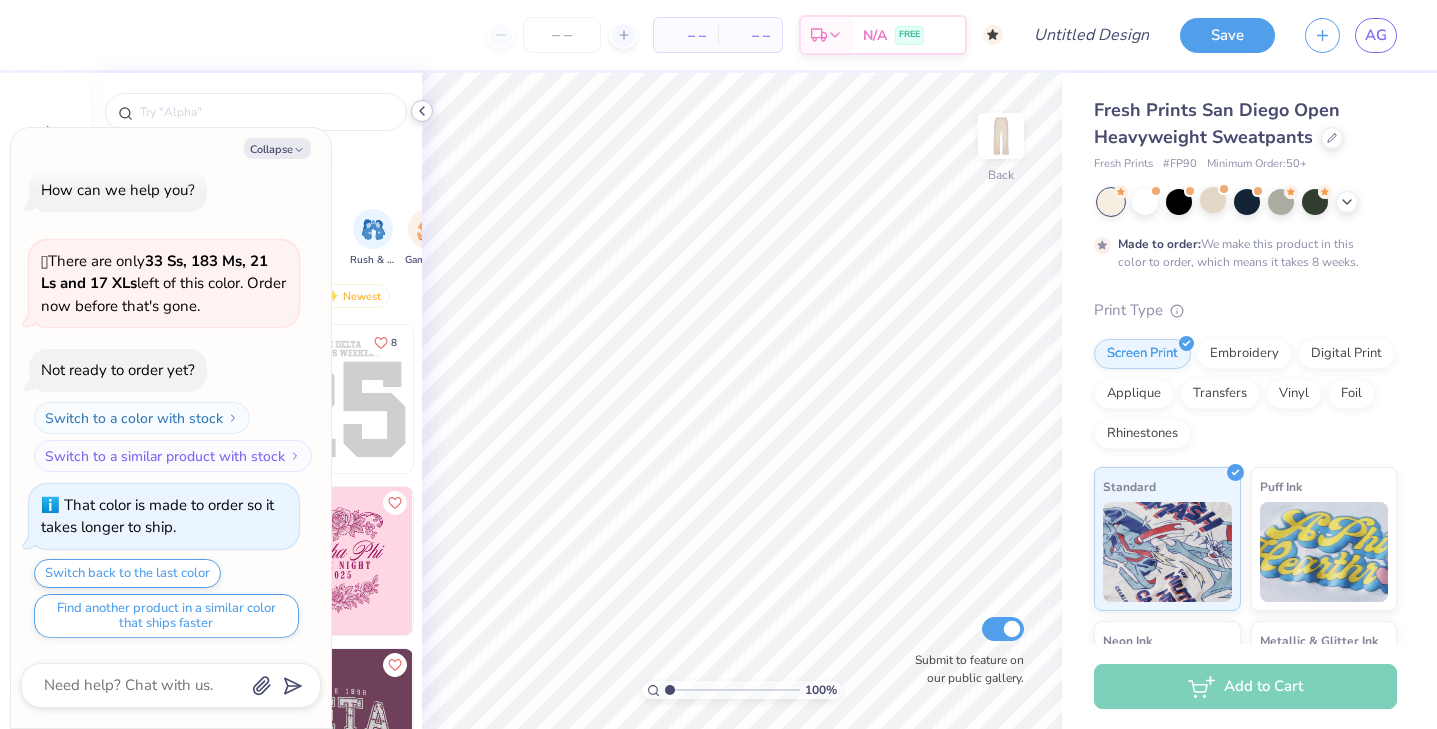 click 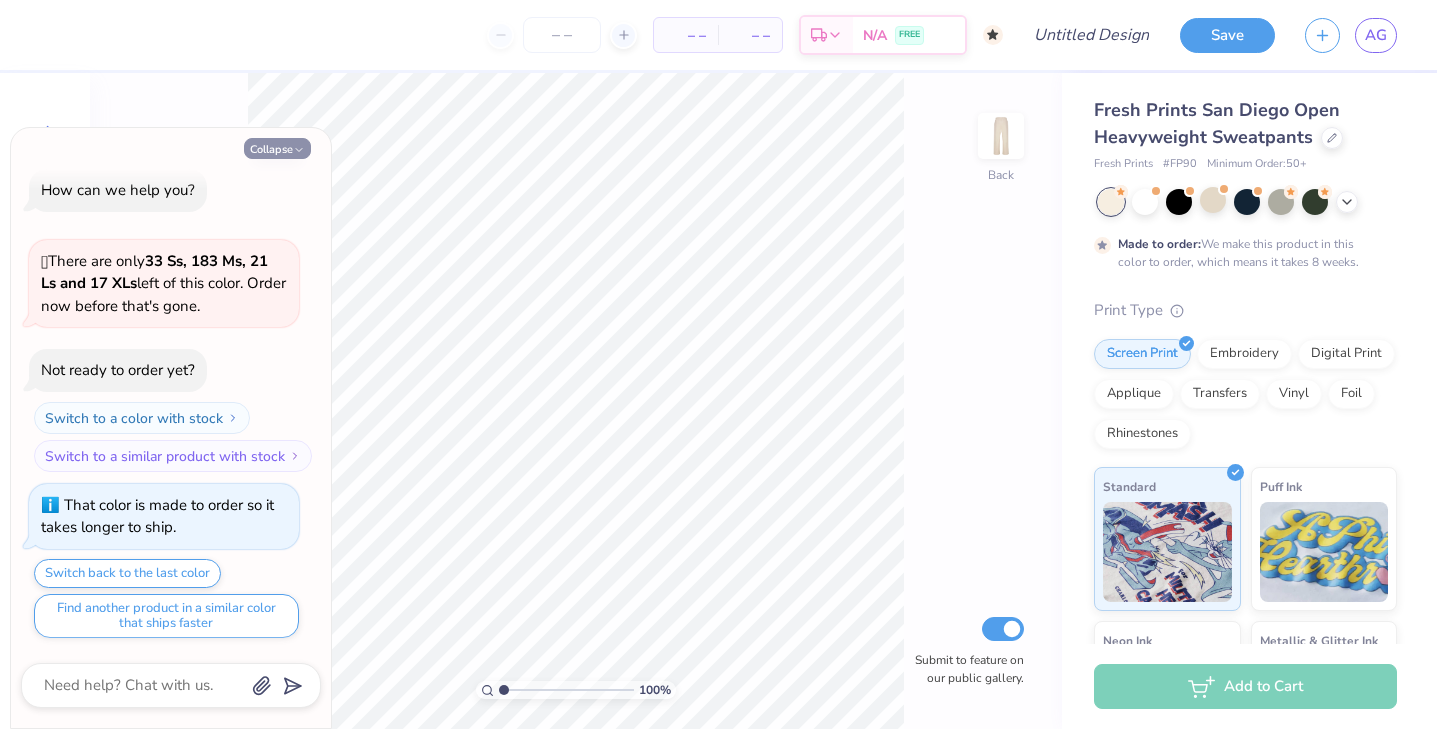 click on "Collapse" at bounding box center (277, 148) 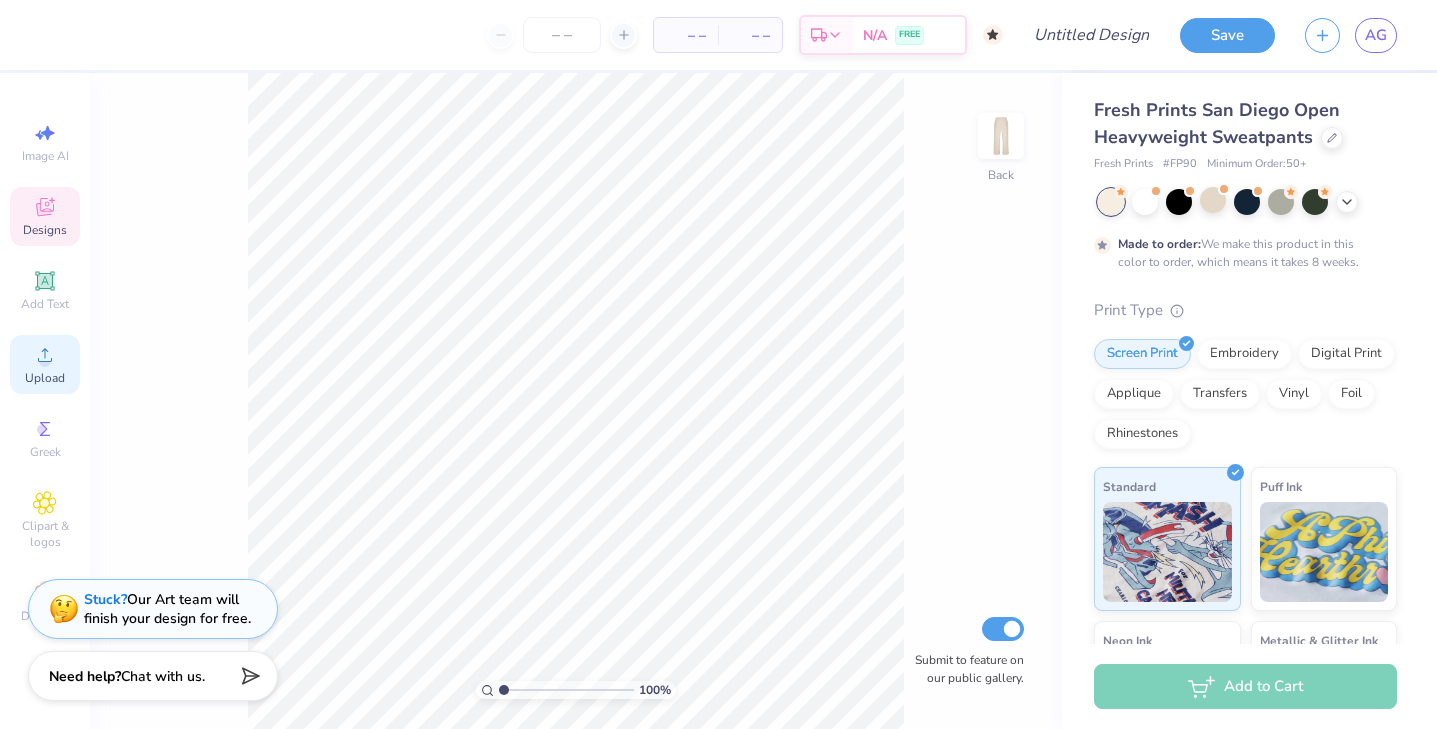 click 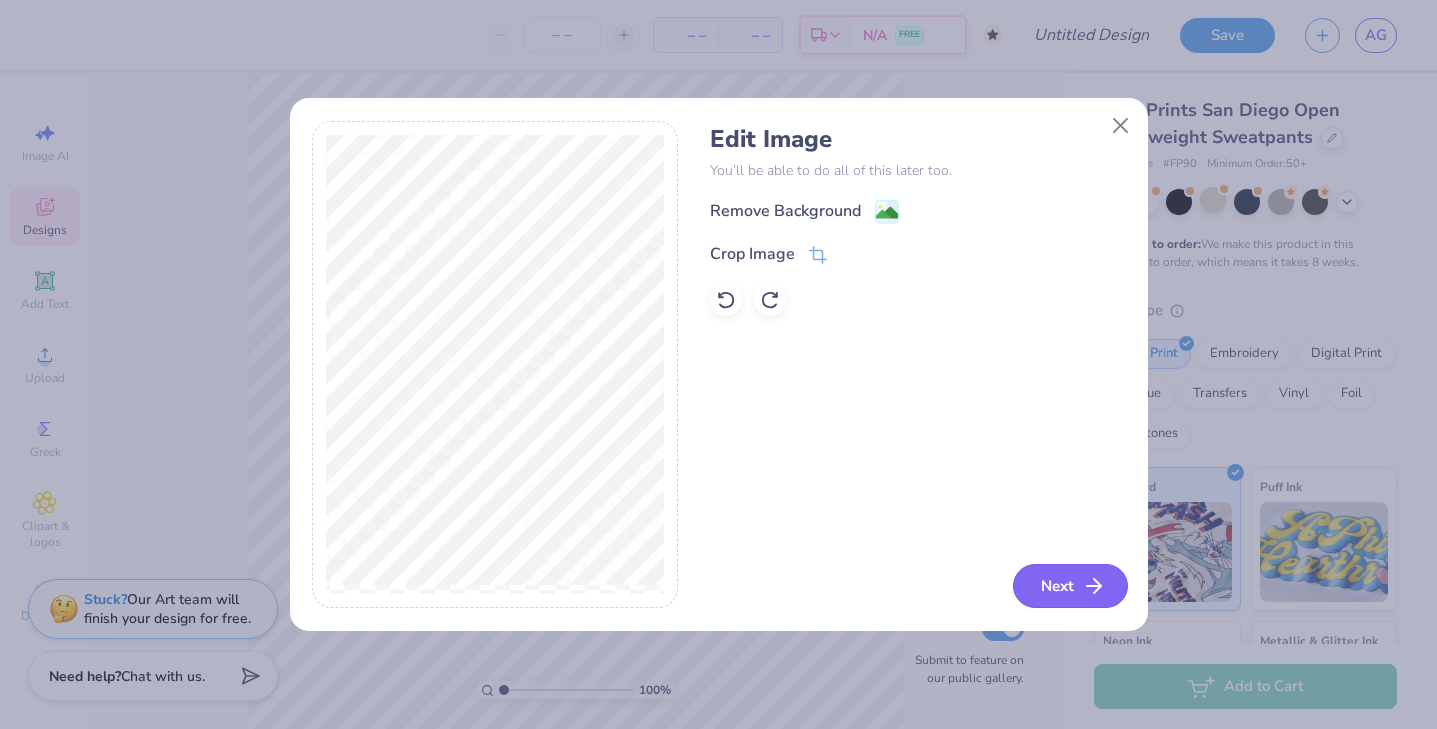 click on "Next" at bounding box center [1070, 586] 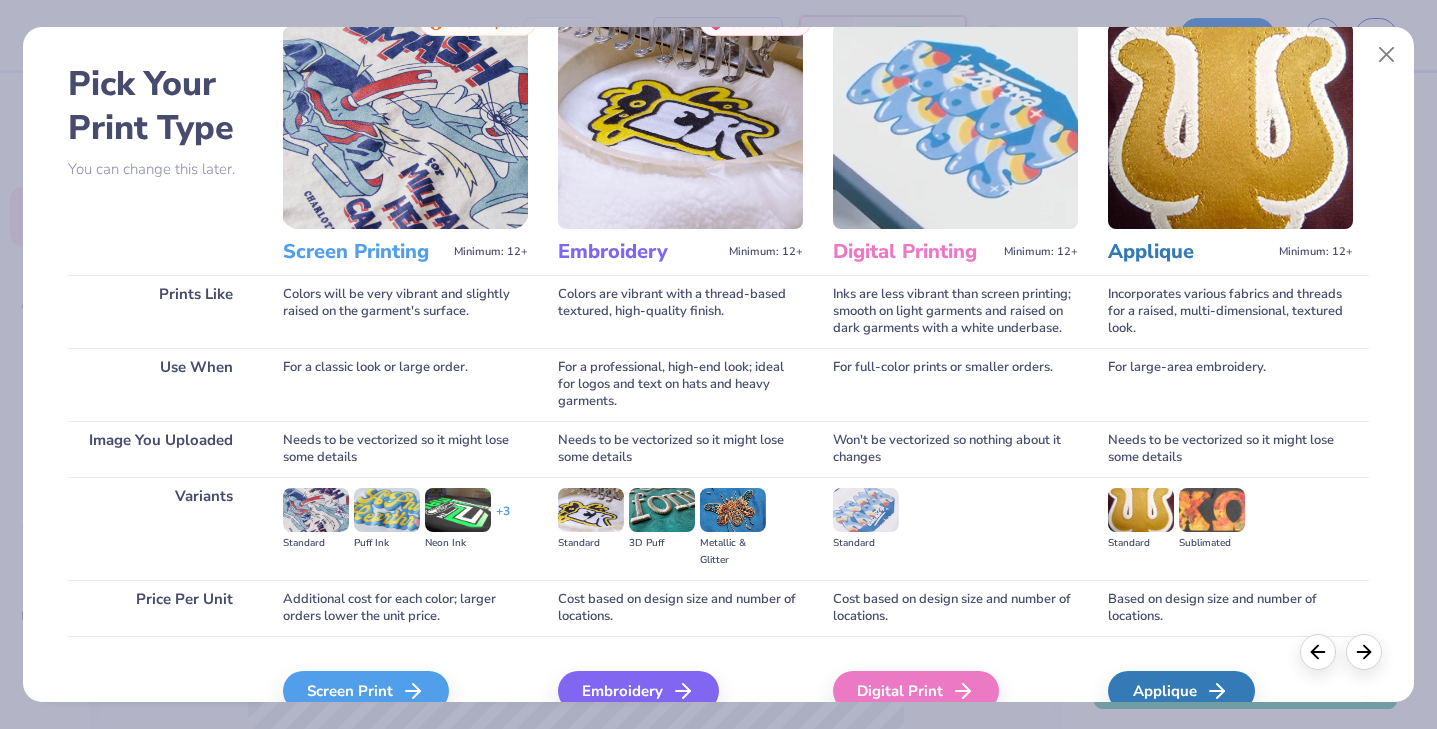 scroll, scrollTop: 168, scrollLeft: 0, axis: vertical 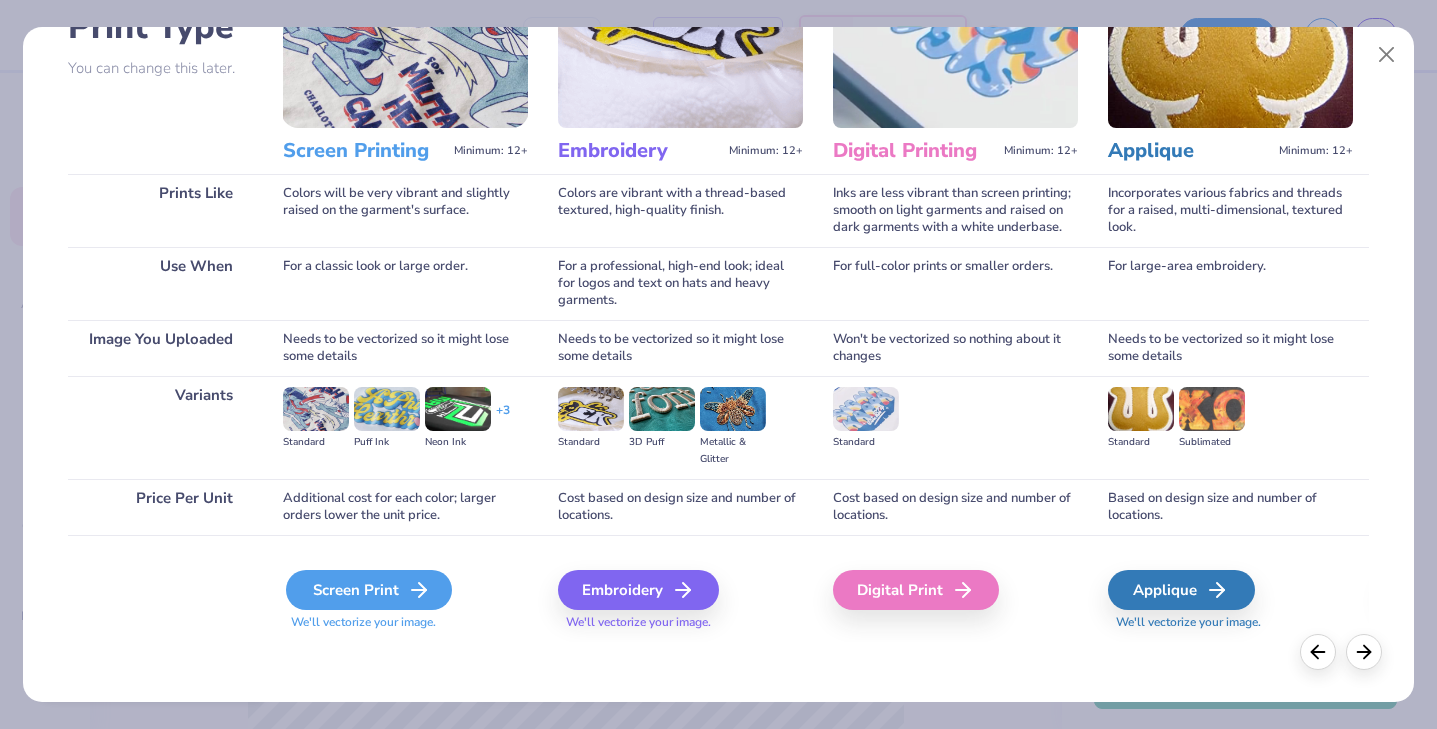 click 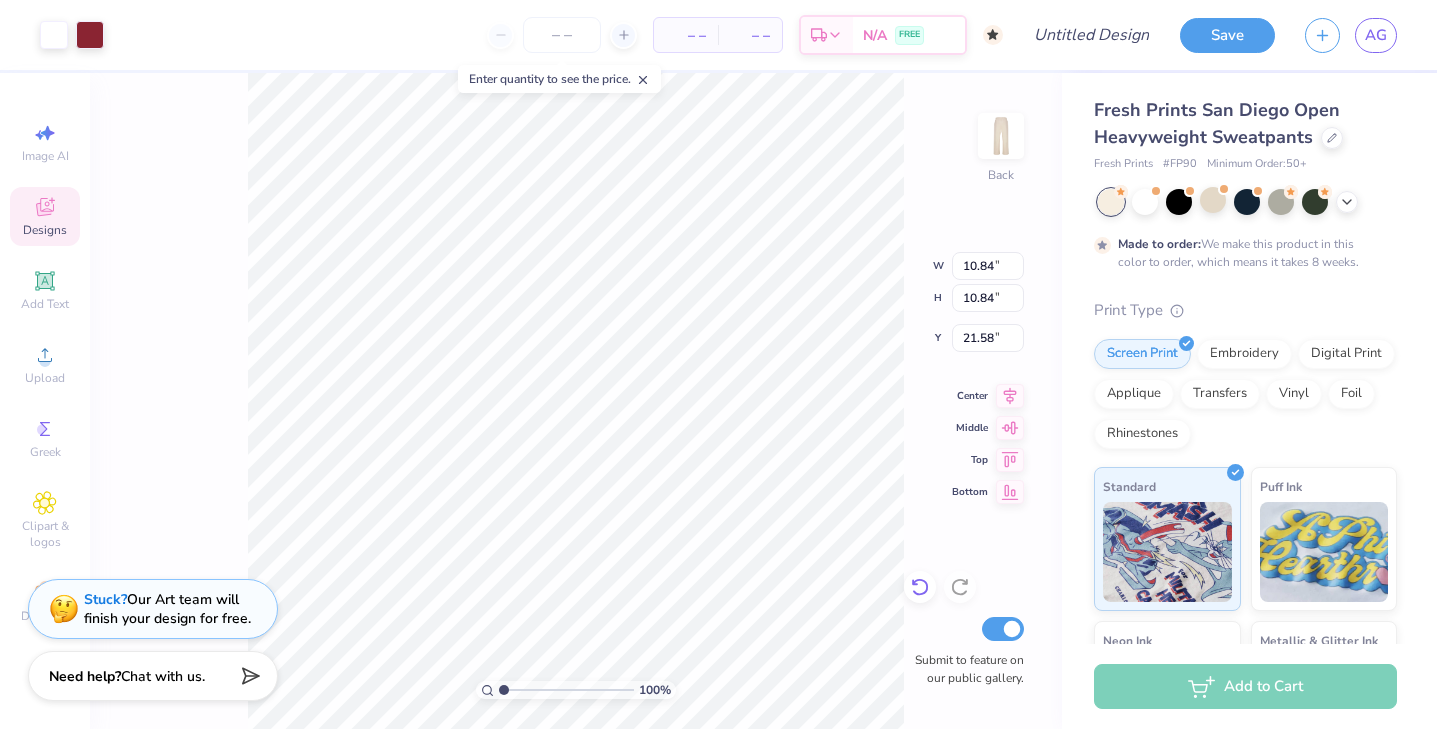 click at bounding box center [920, 587] 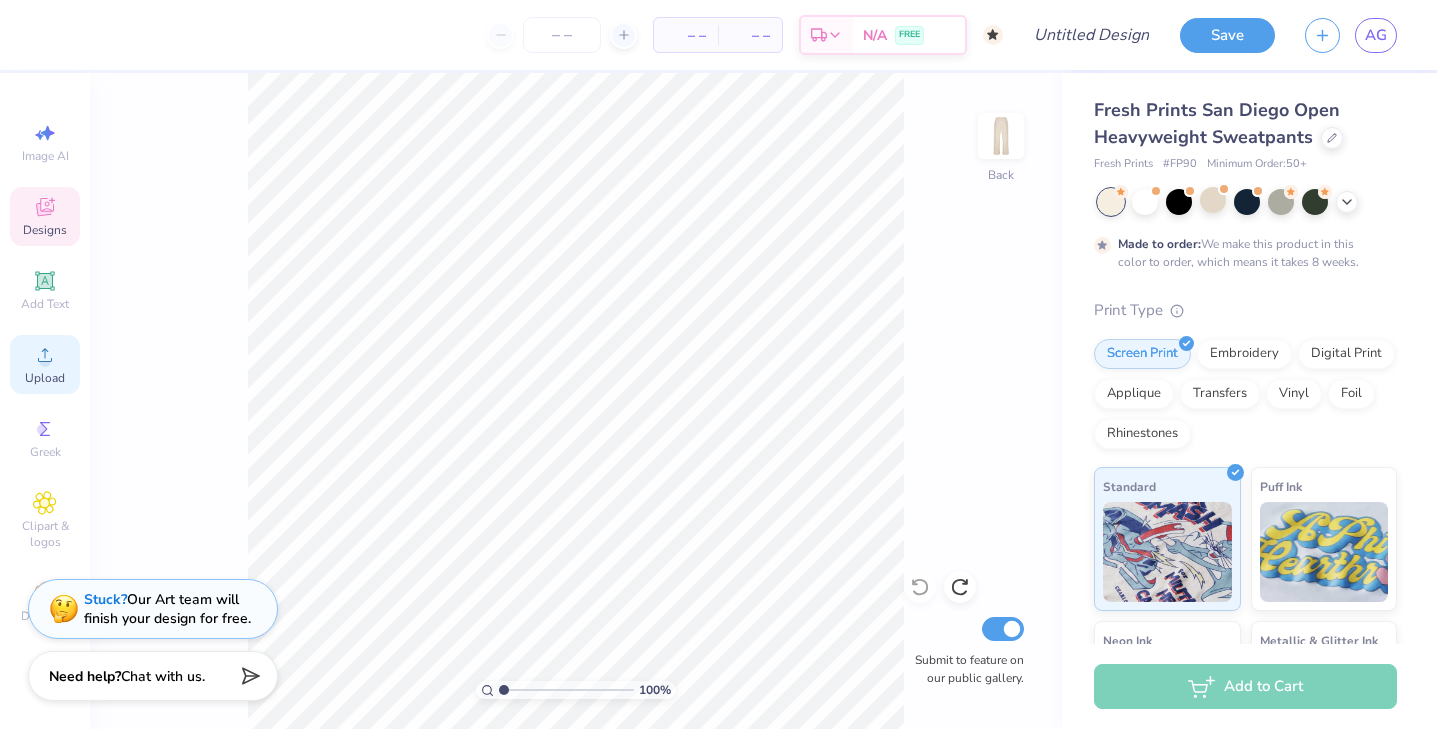 click 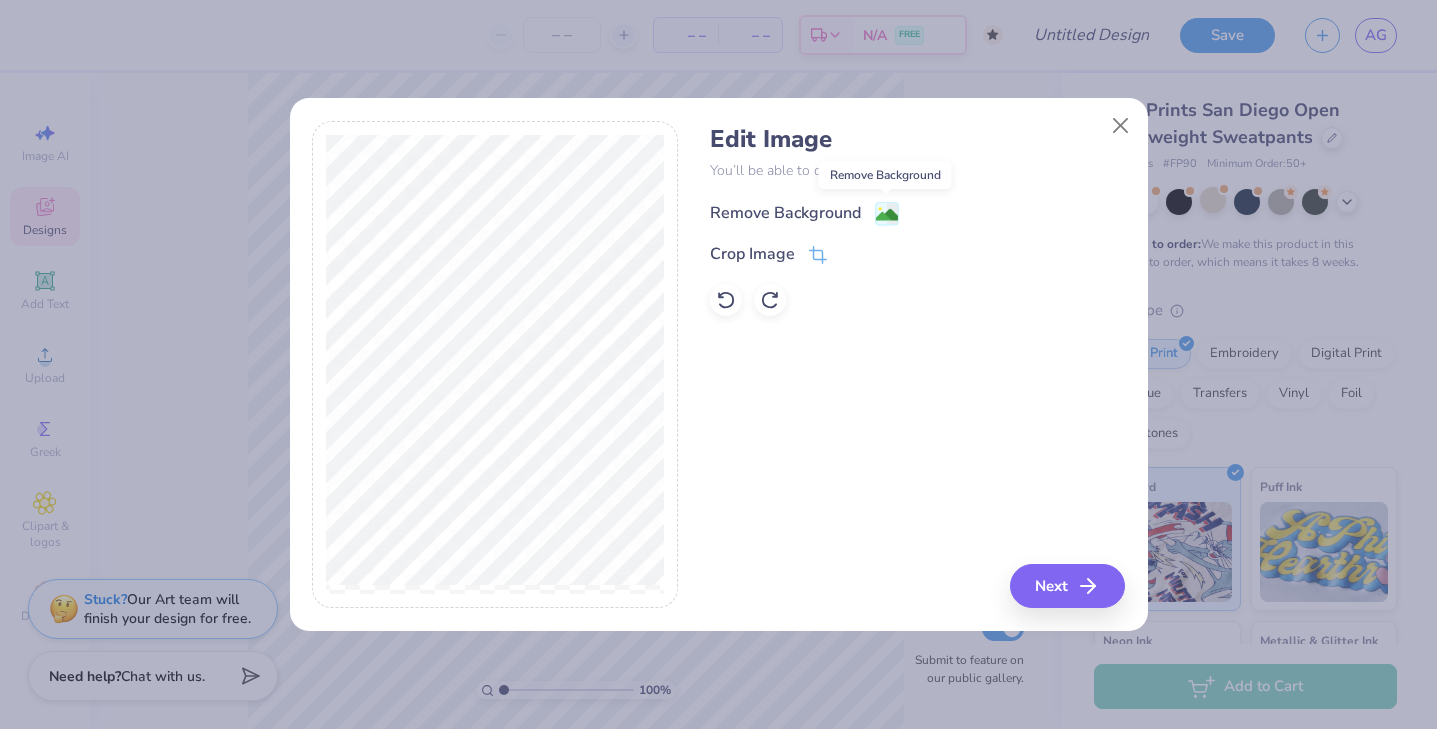 click 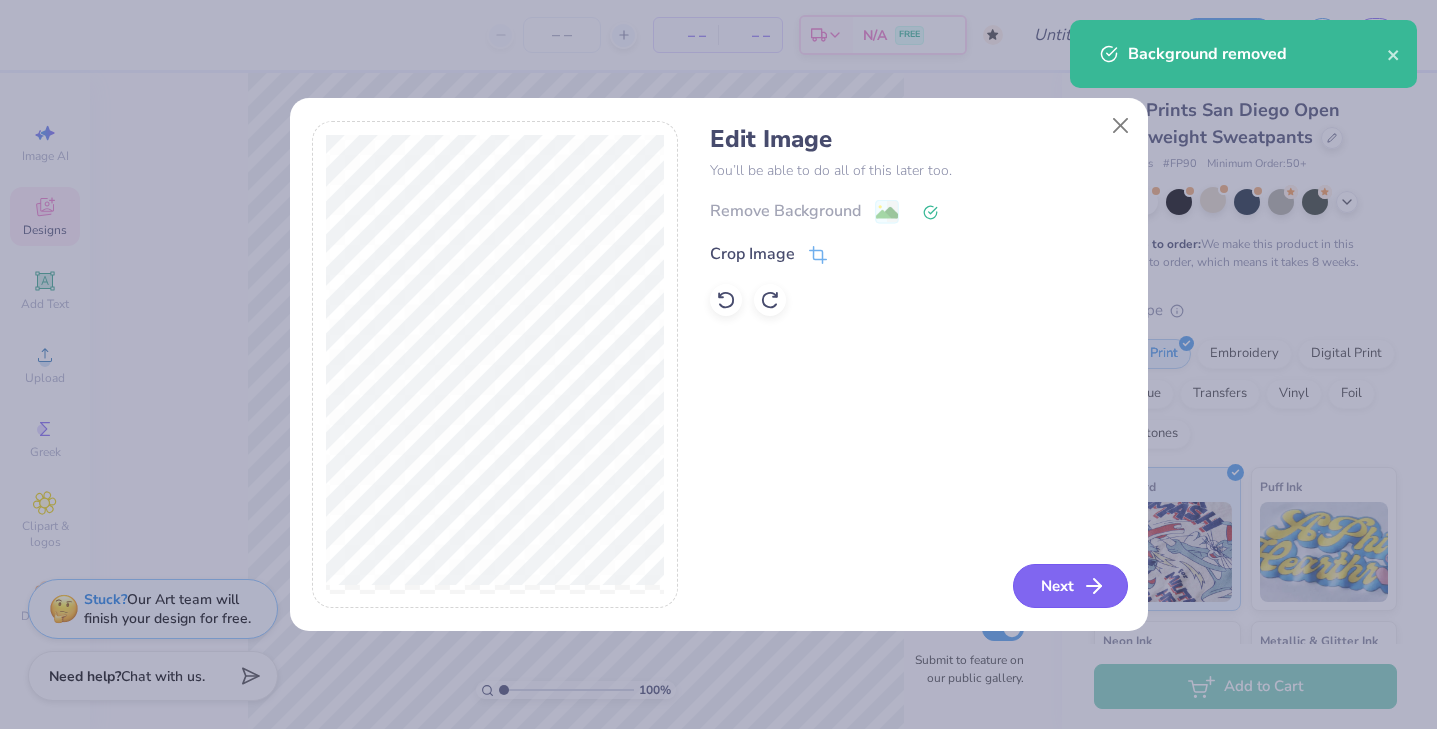 click on "Next" at bounding box center [1070, 586] 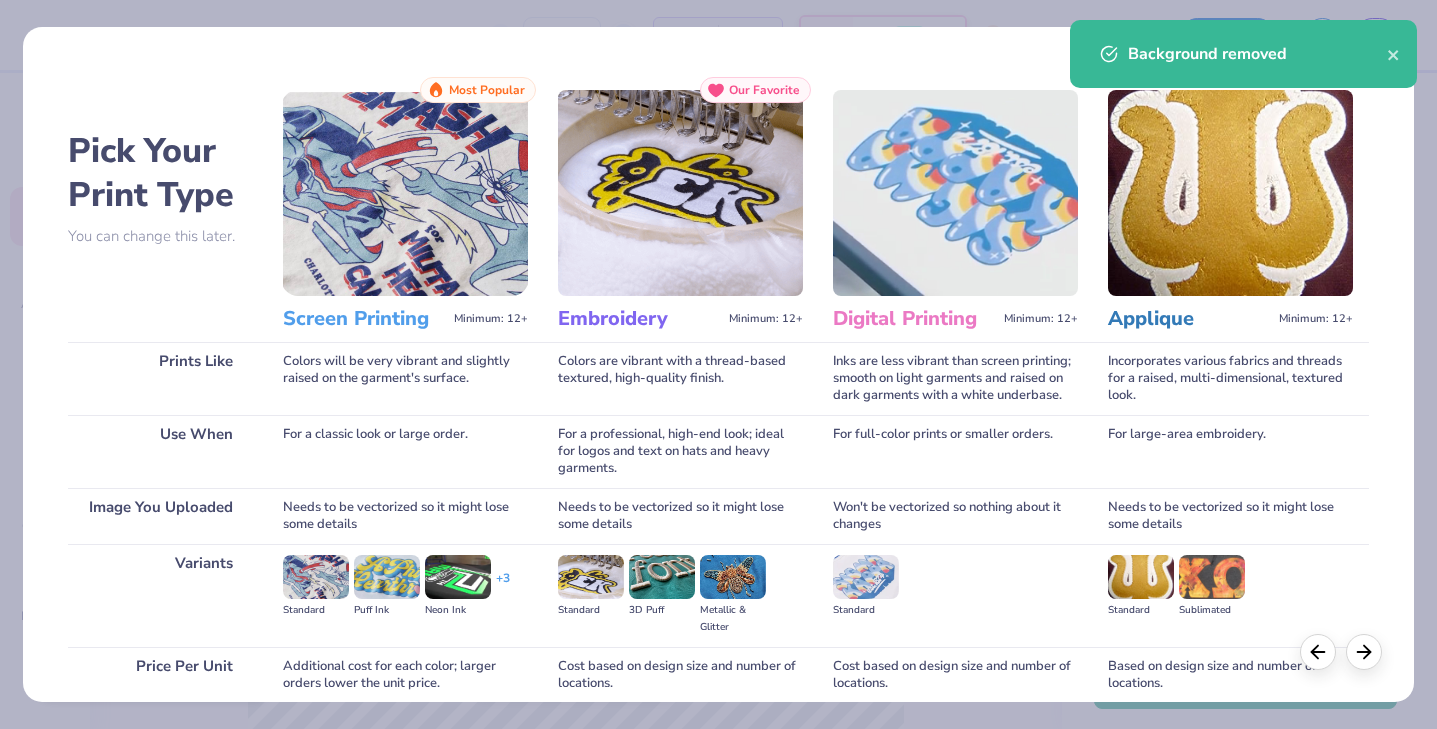 scroll, scrollTop: 168, scrollLeft: 0, axis: vertical 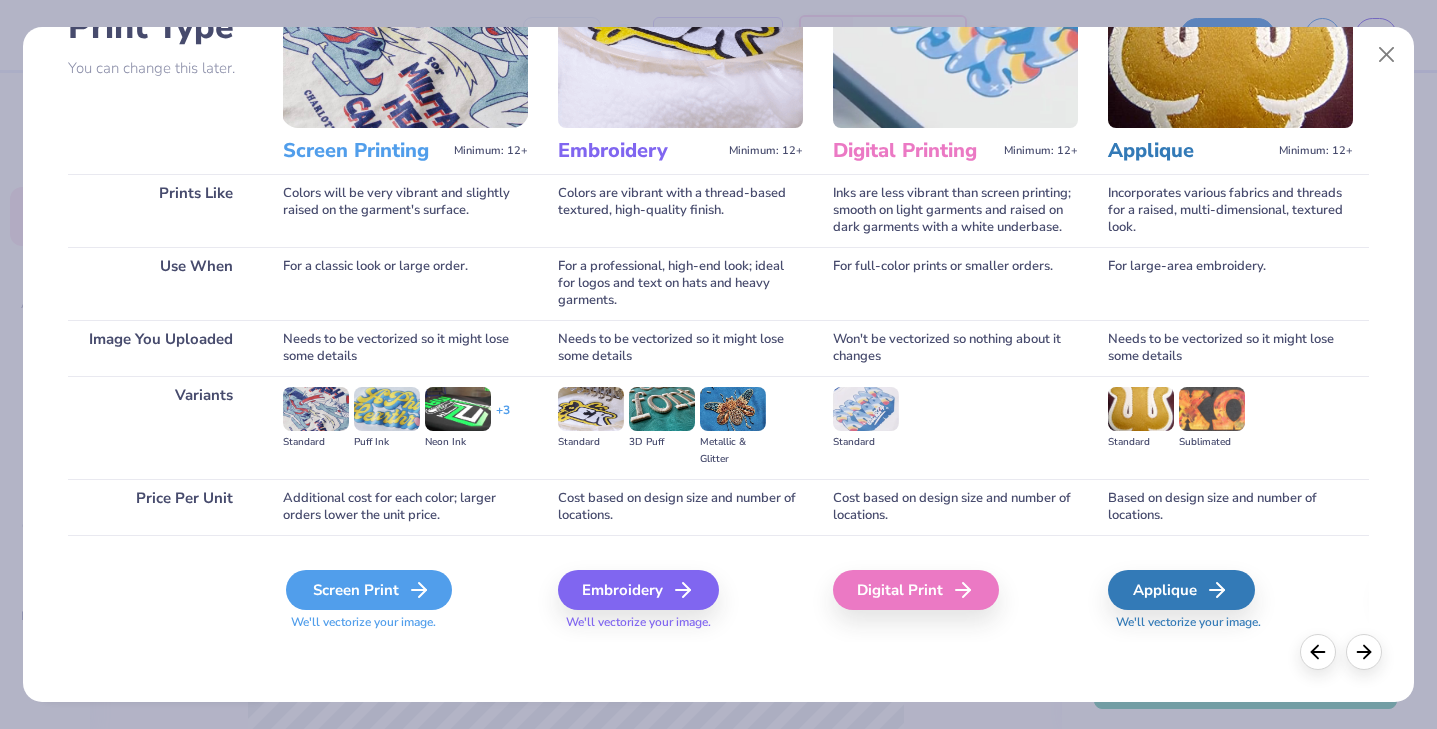 click 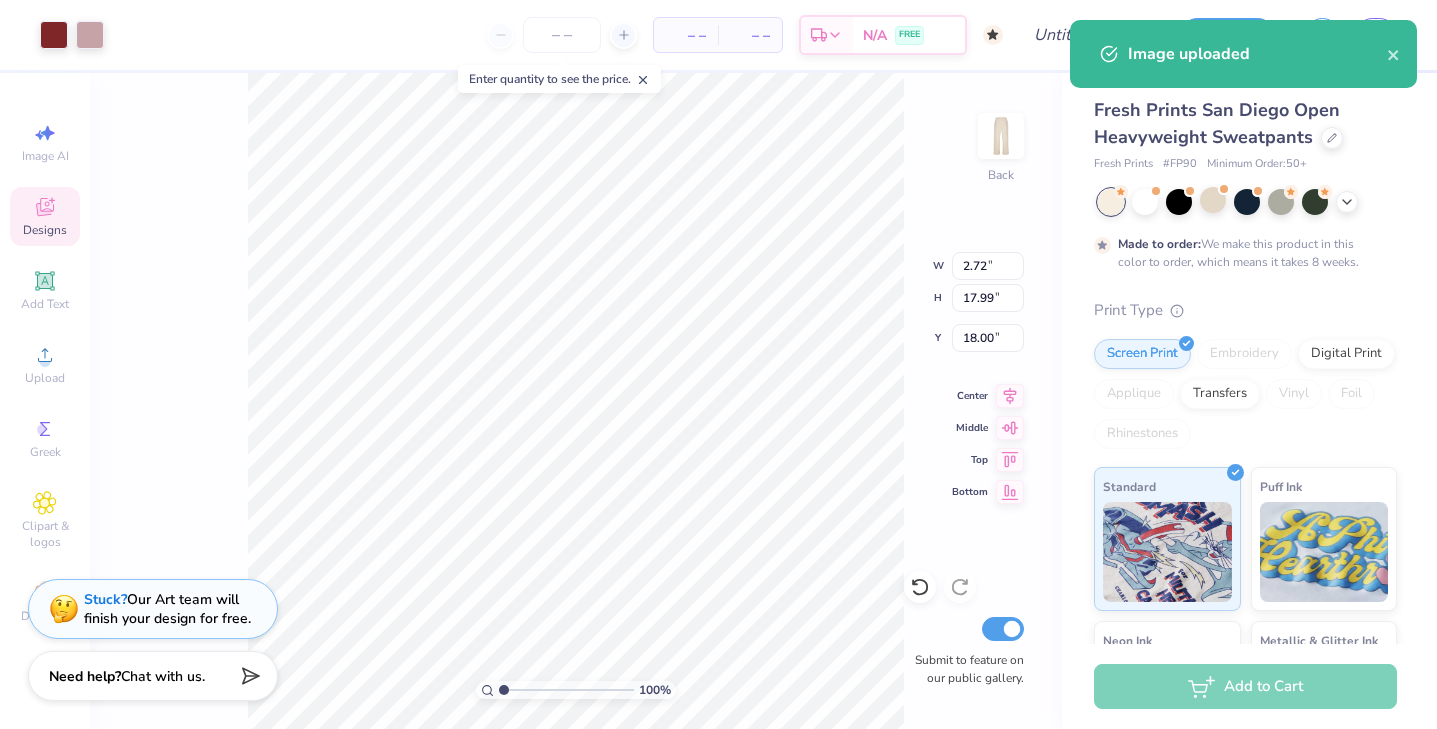 type on "9.01" 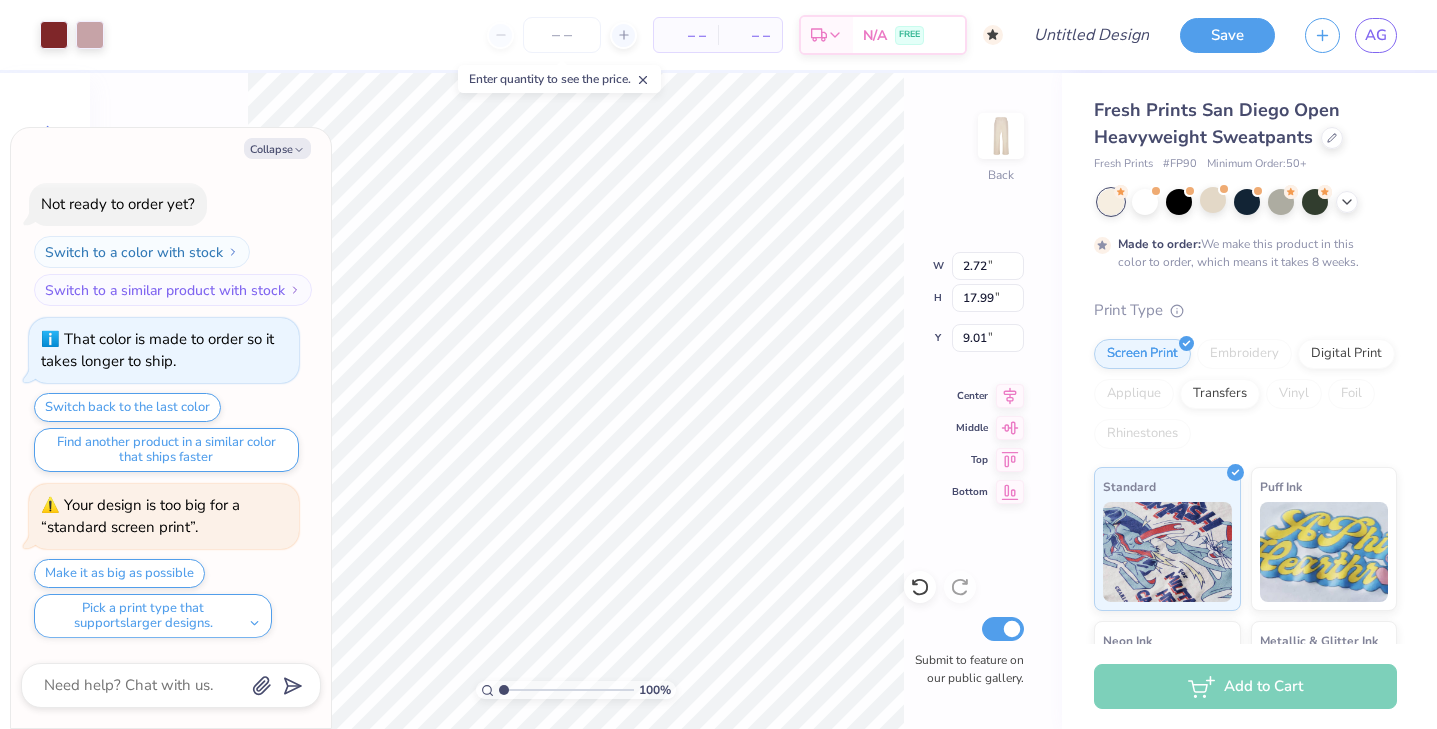 scroll, scrollTop: 348, scrollLeft: 0, axis: vertical 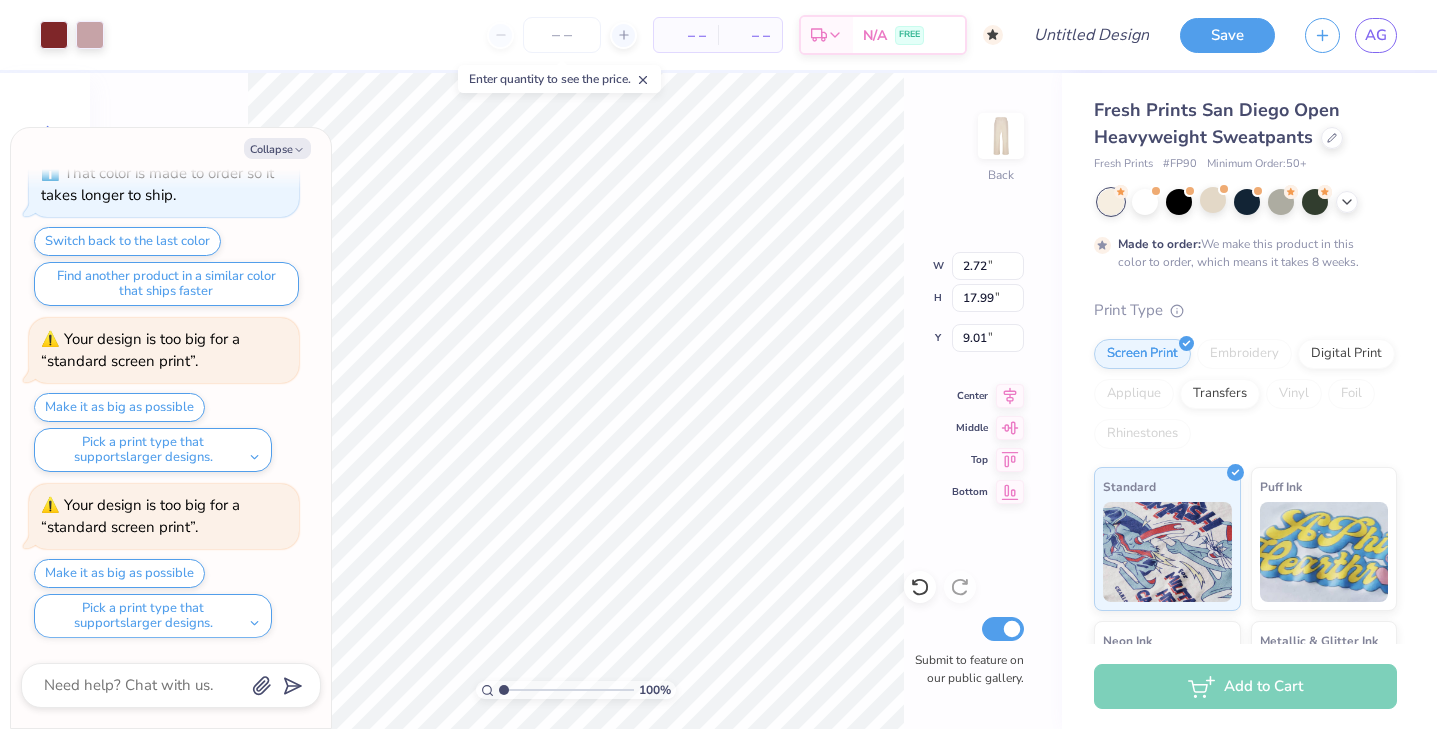 type on "x" 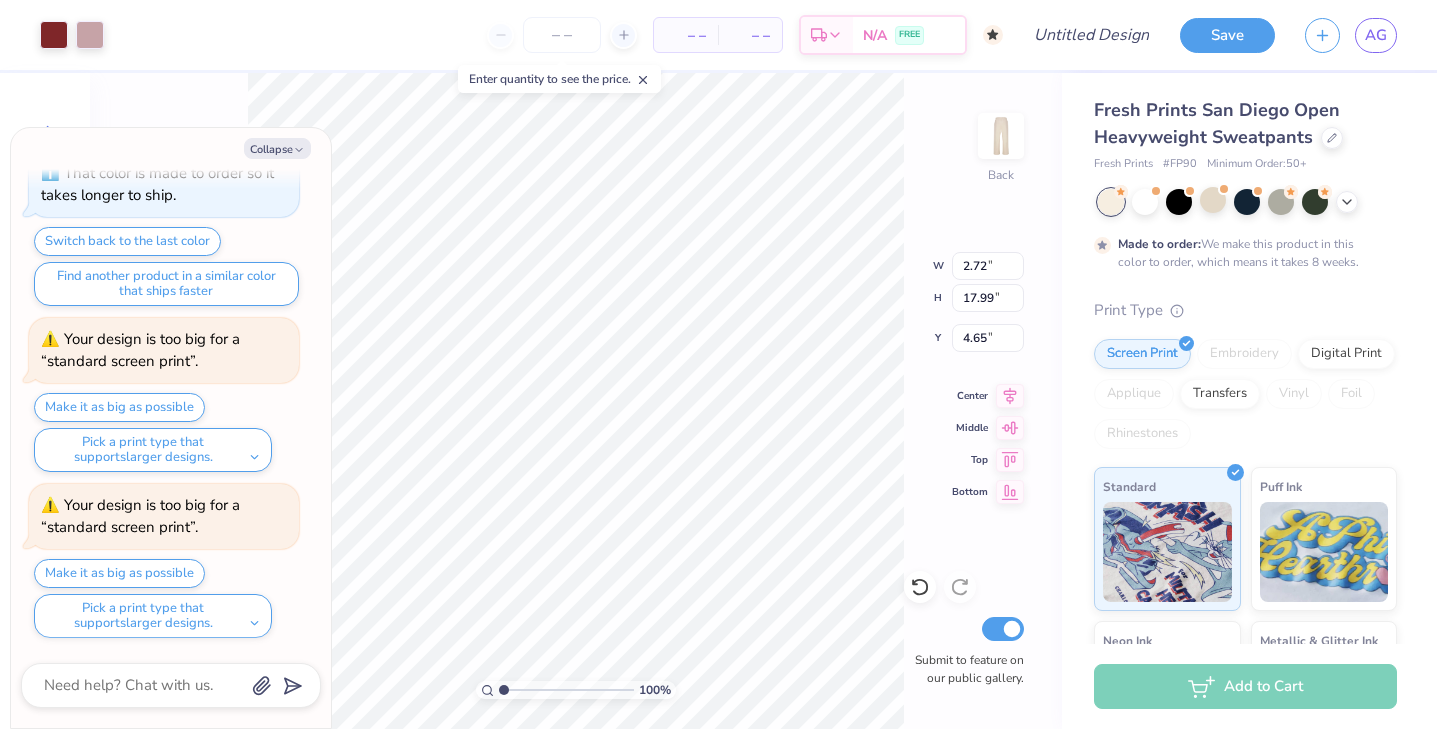 scroll, scrollTop: 514, scrollLeft: 0, axis: vertical 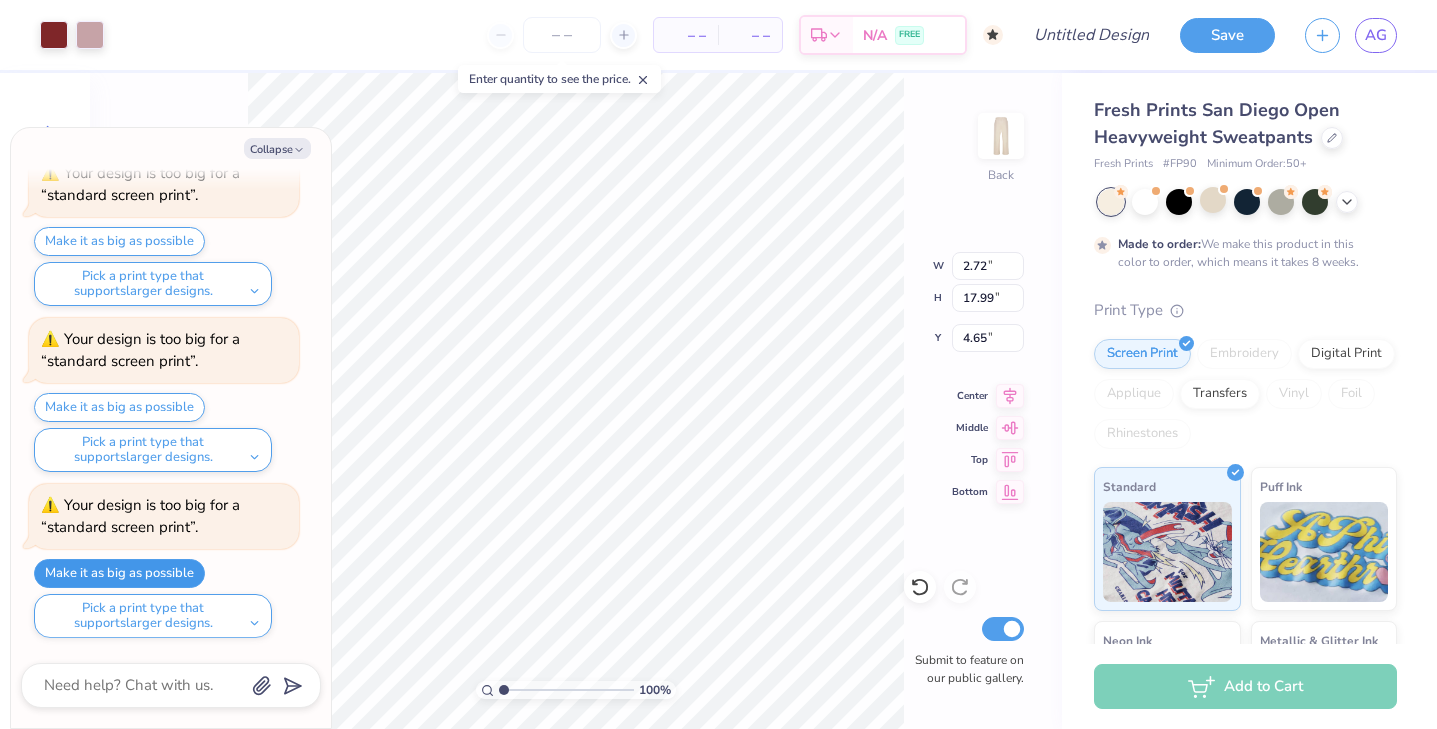 click on "Make it as big as possible" at bounding box center [119, 573] 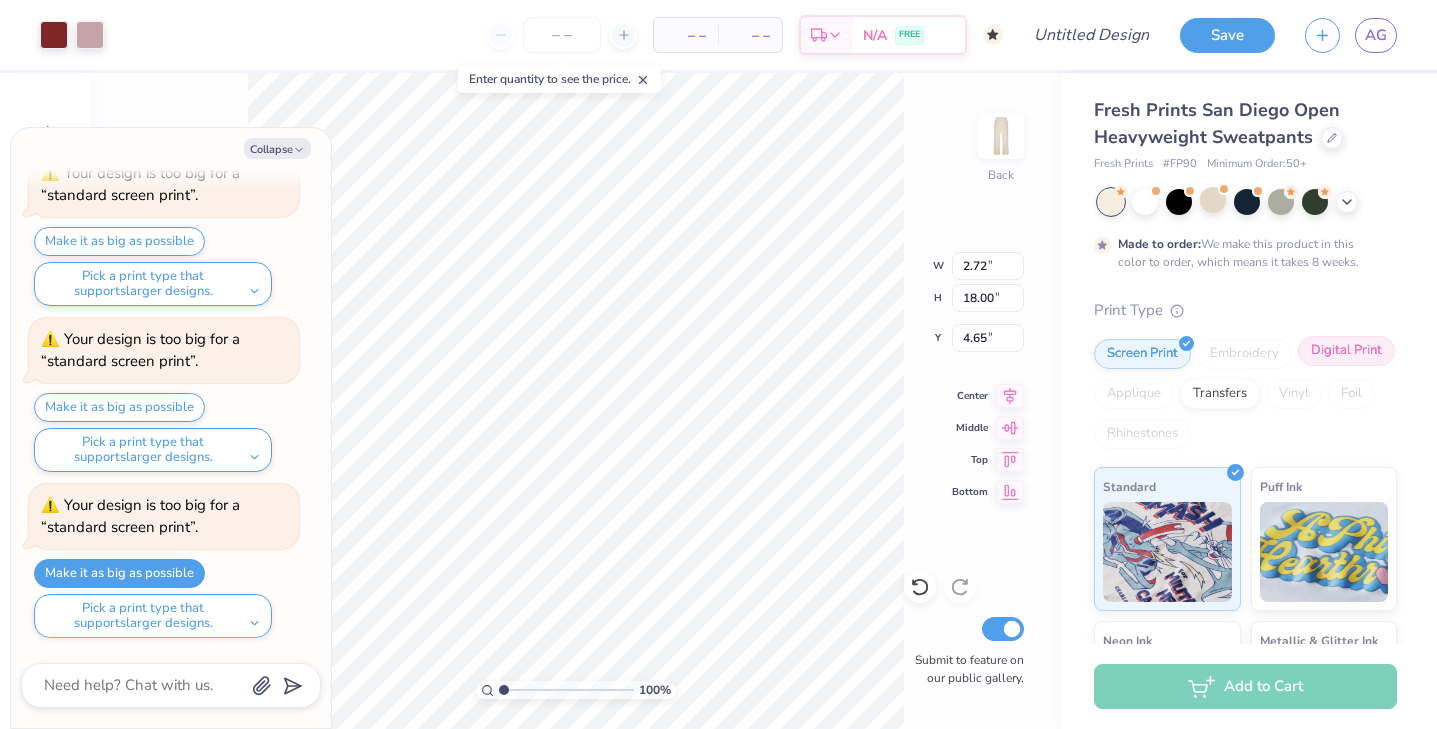 click on "Digital Print" at bounding box center (1346, 351) 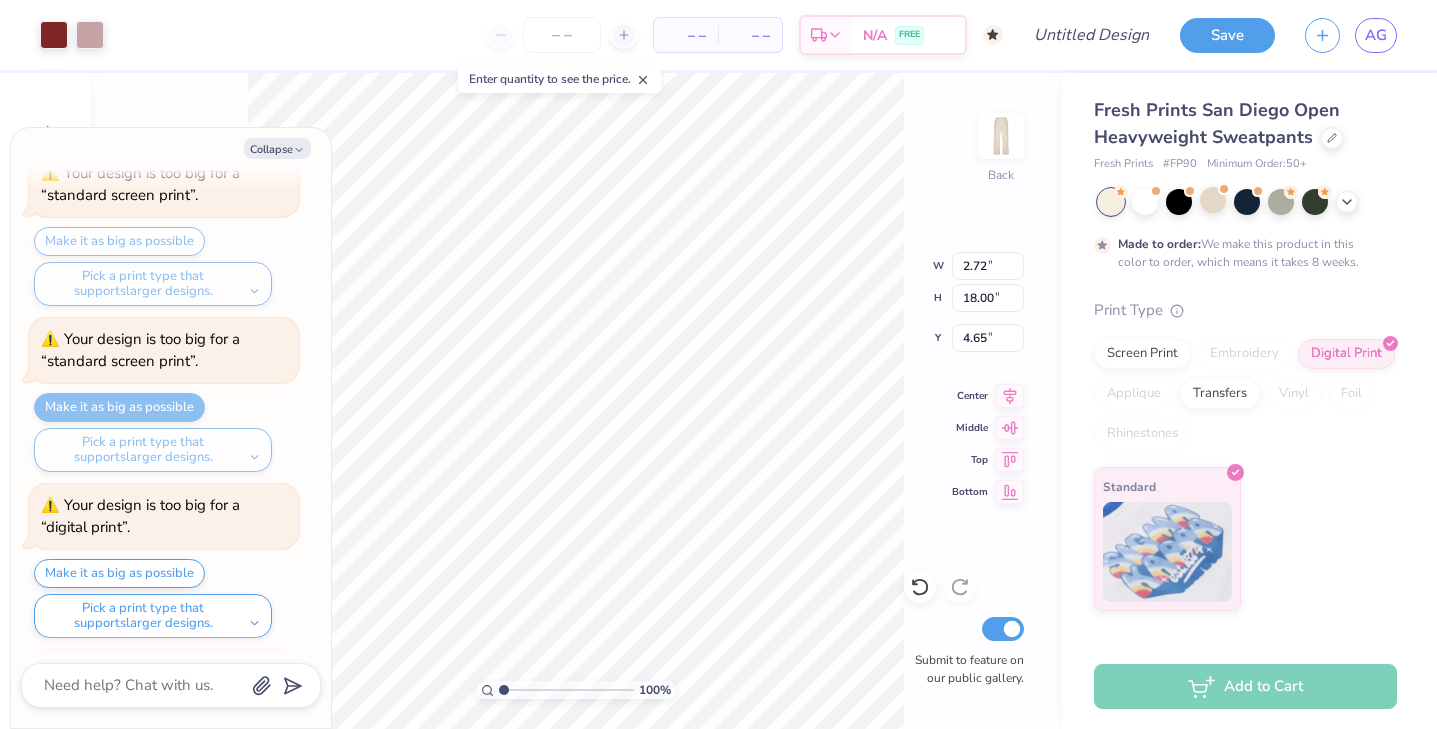 scroll, scrollTop: 846, scrollLeft: 0, axis: vertical 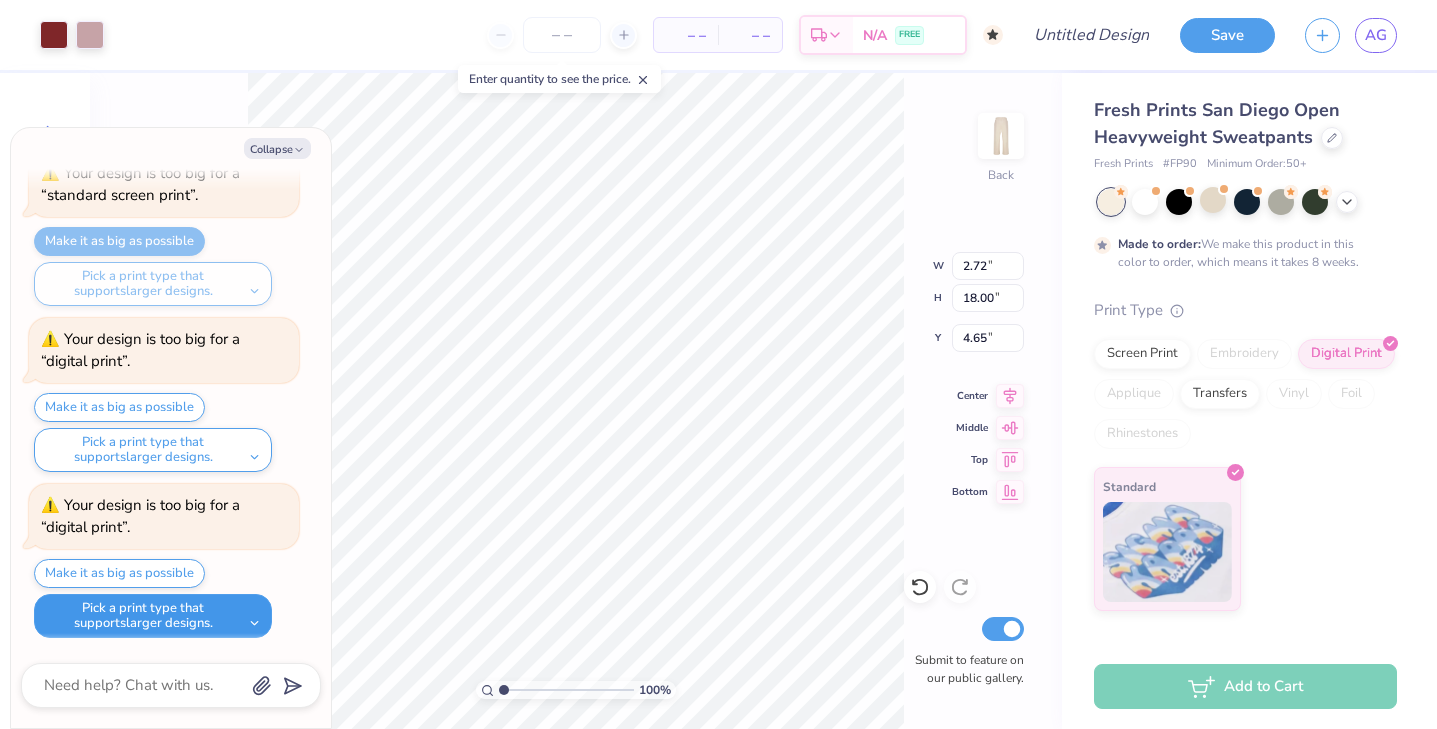 click on "Pick a print type that supports  larger   designs." at bounding box center (153, 616) 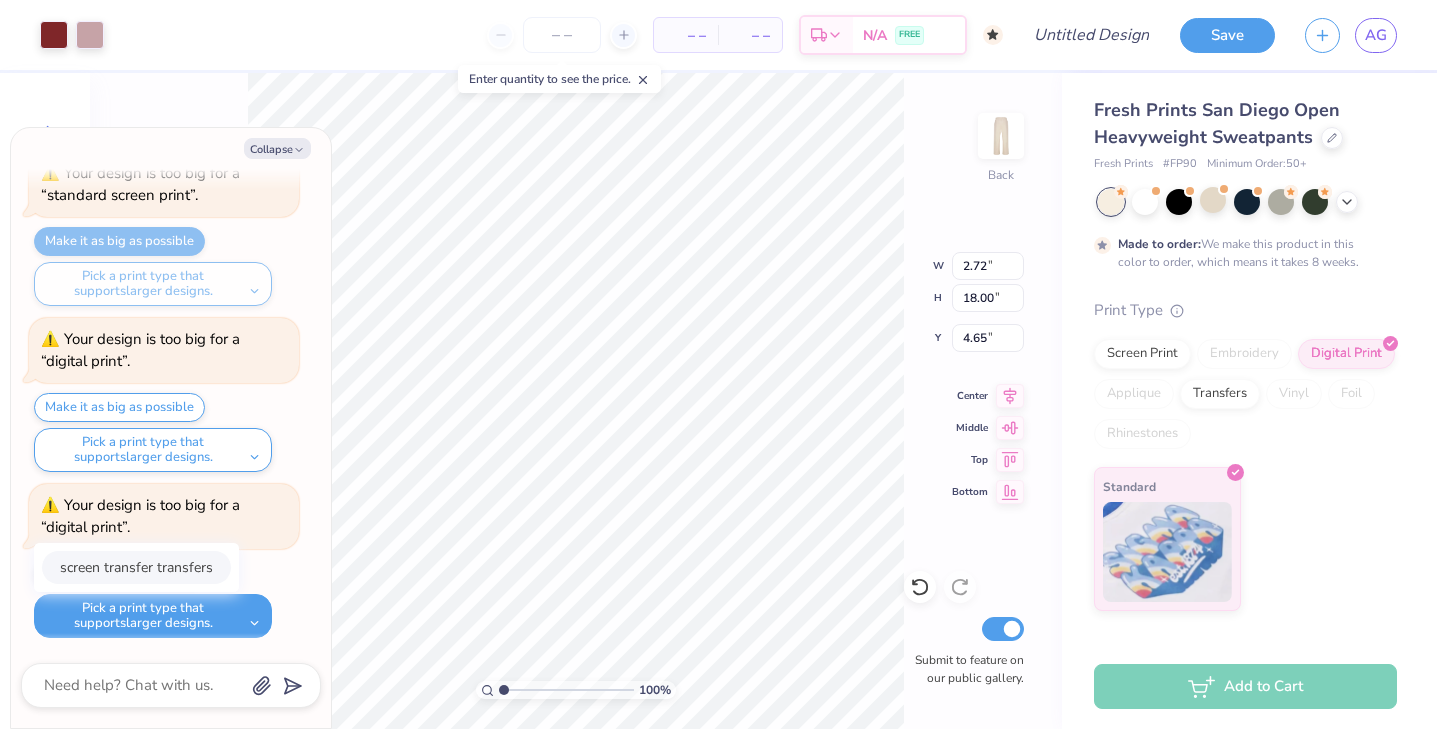 click on "screen transfer transfers" at bounding box center (136, 567) 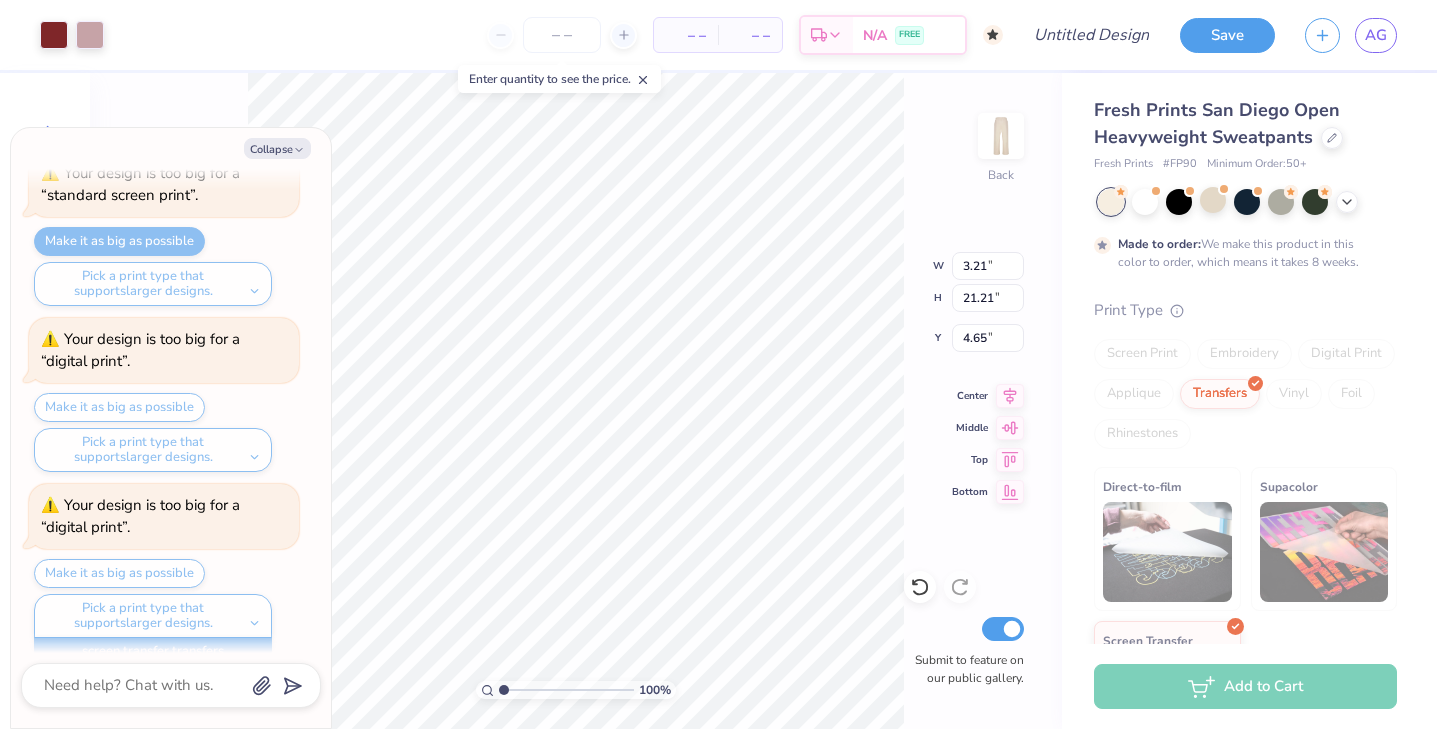 scroll, scrollTop: 1029, scrollLeft: 0, axis: vertical 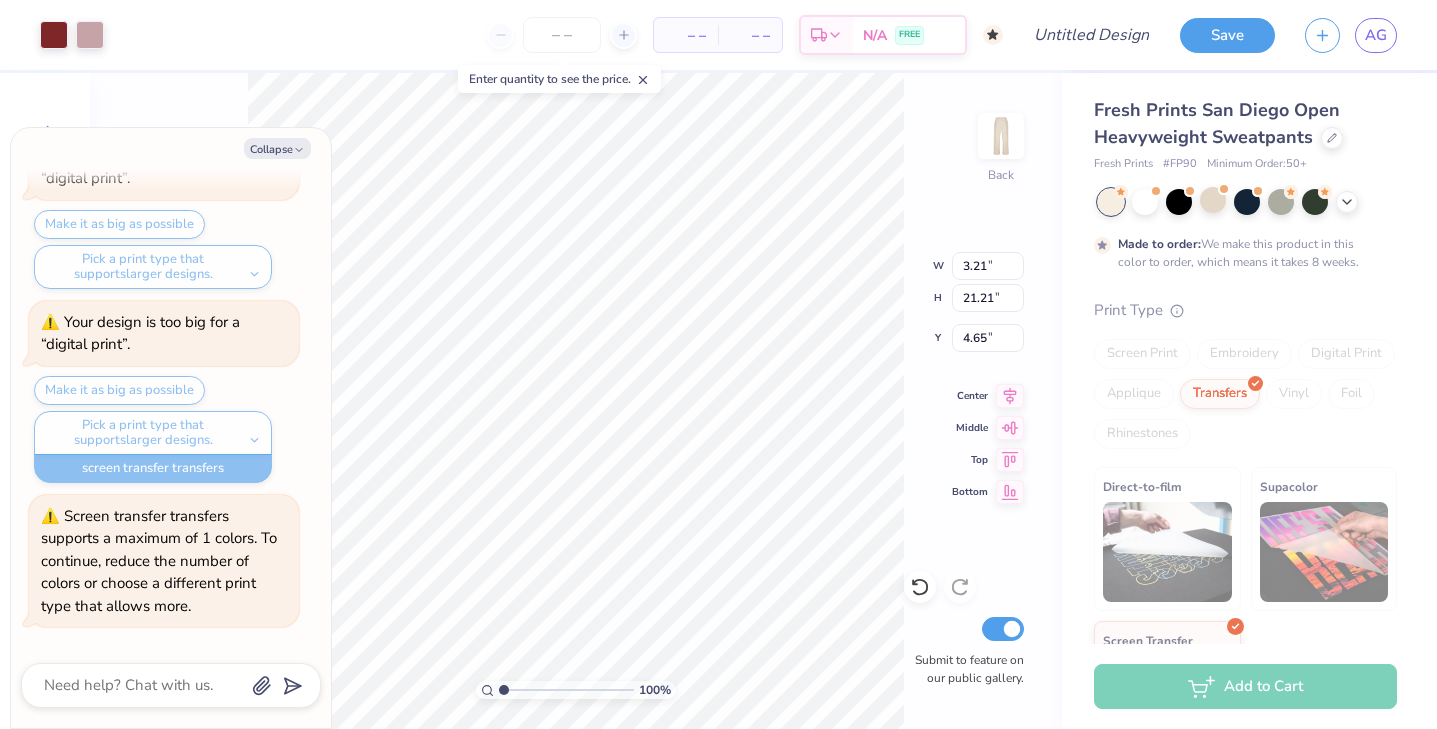type on "x" 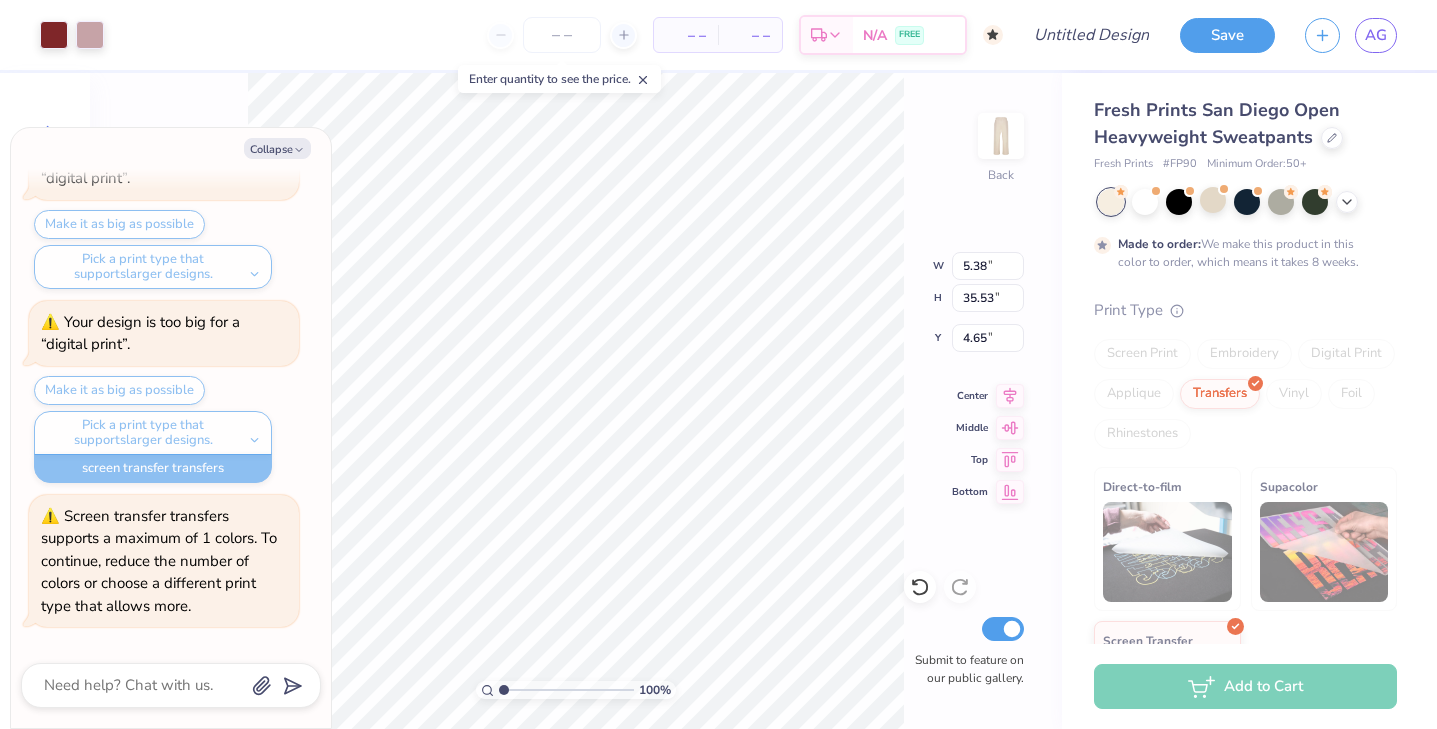 type on "x" 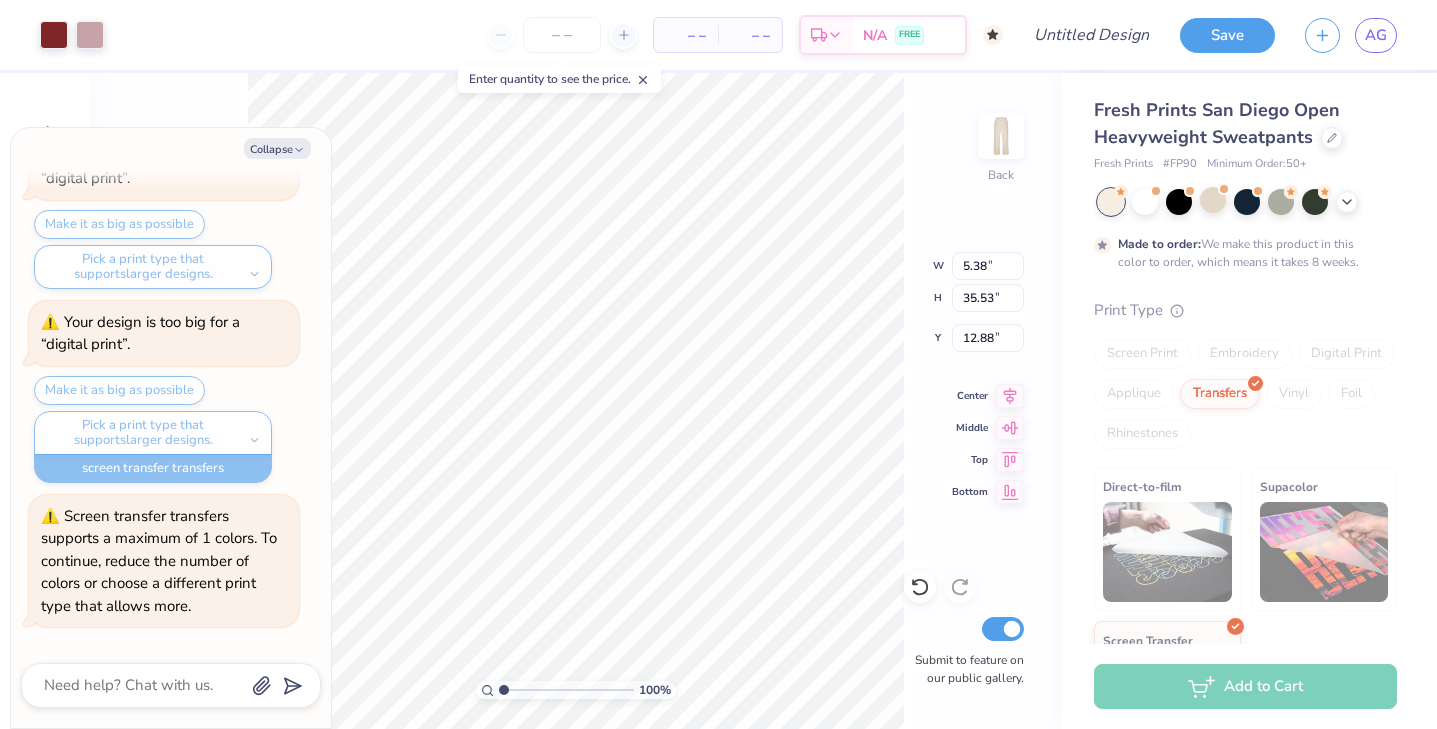type on "x" 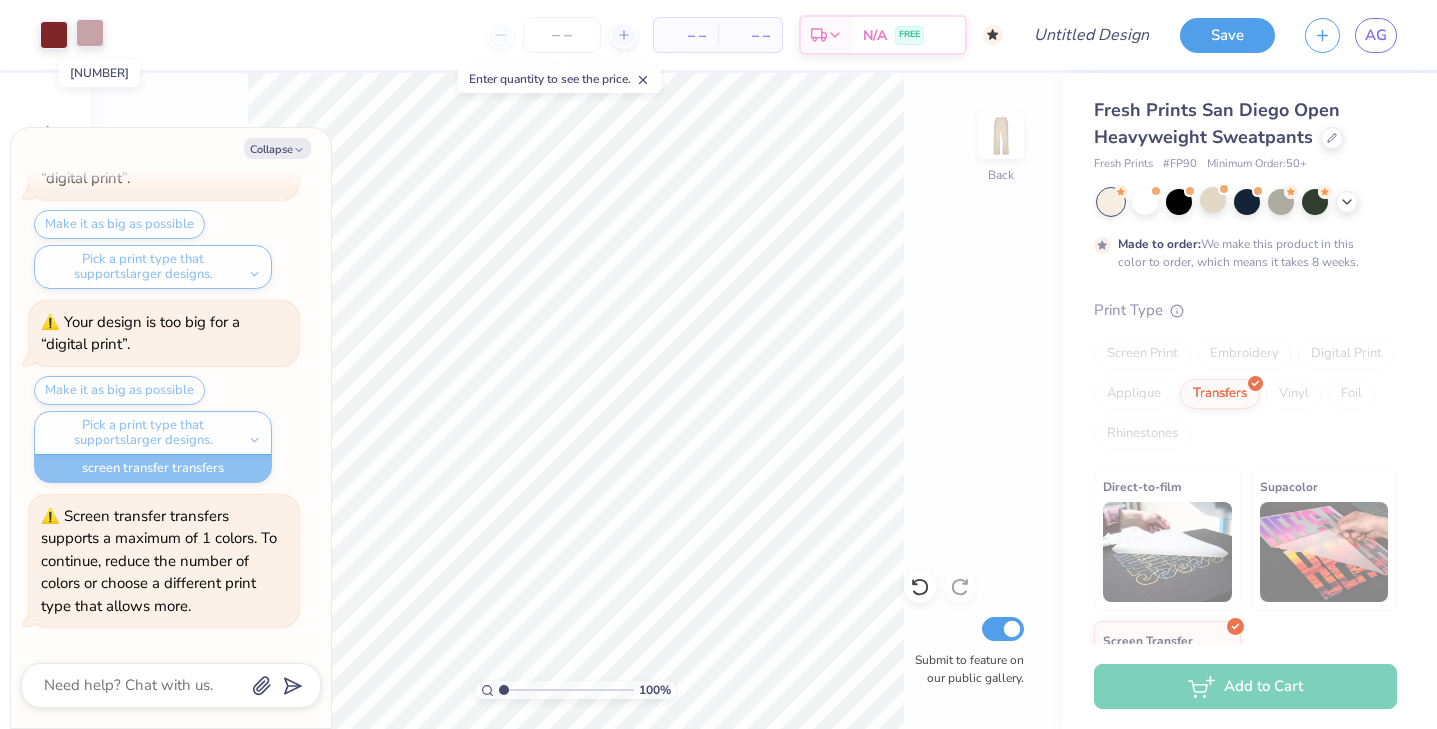 click at bounding box center [90, 33] 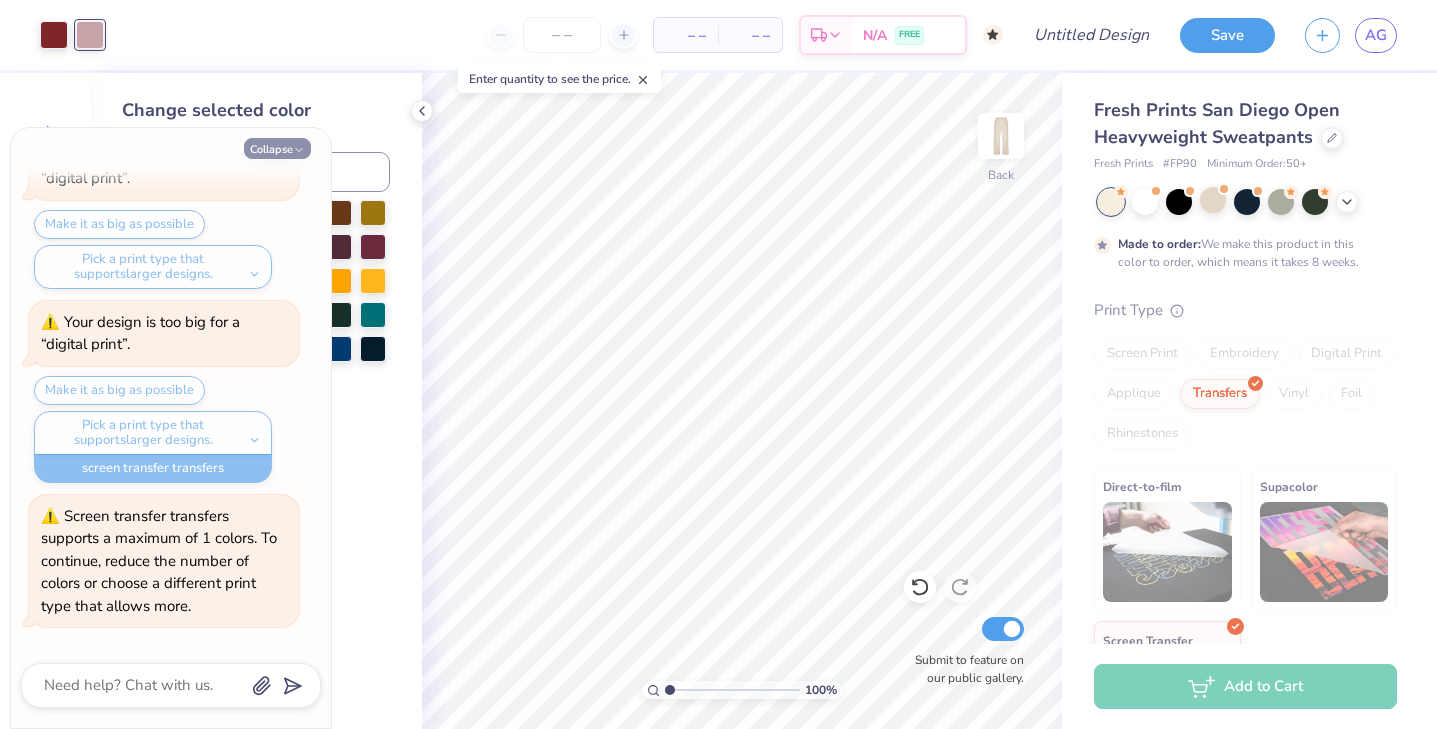 click on "Collapse" at bounding box center [277, 148] 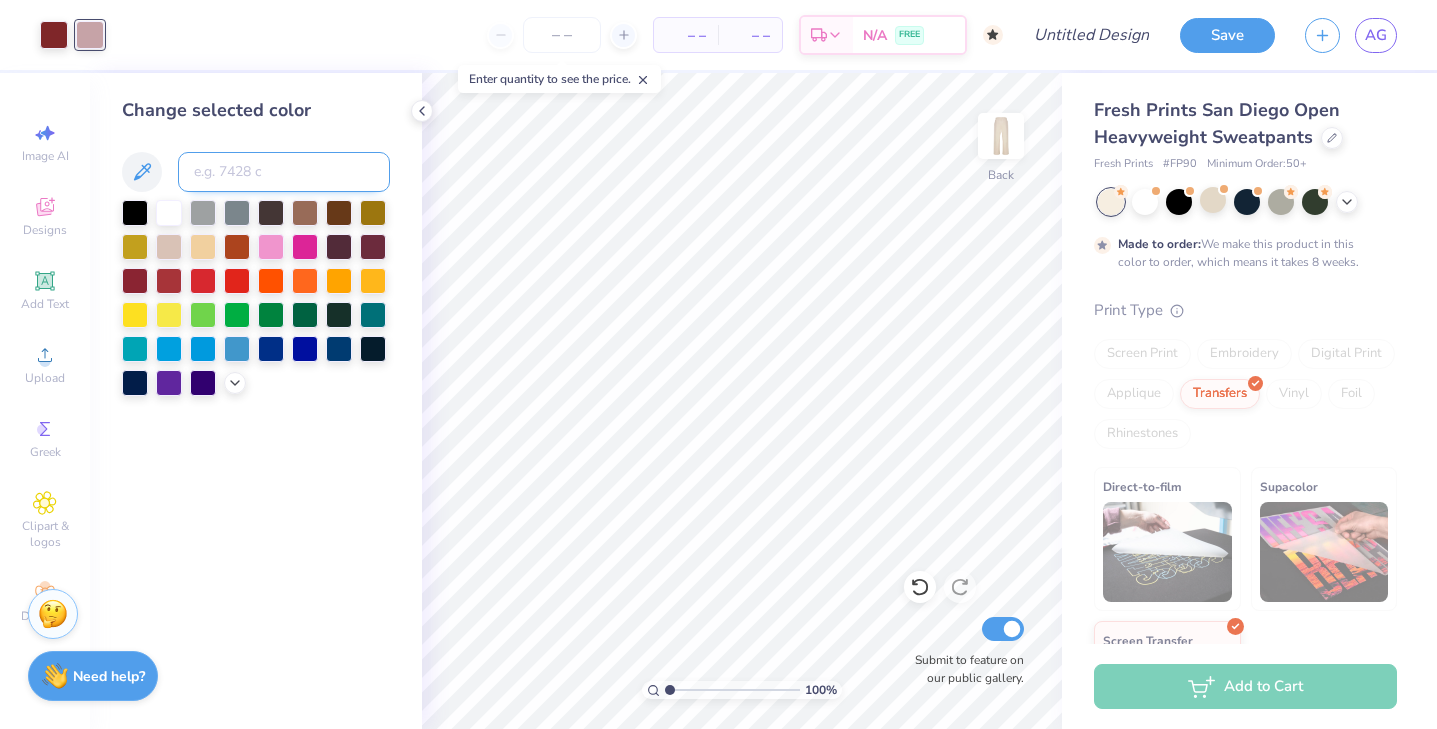 click at bounding box center (284, 172) 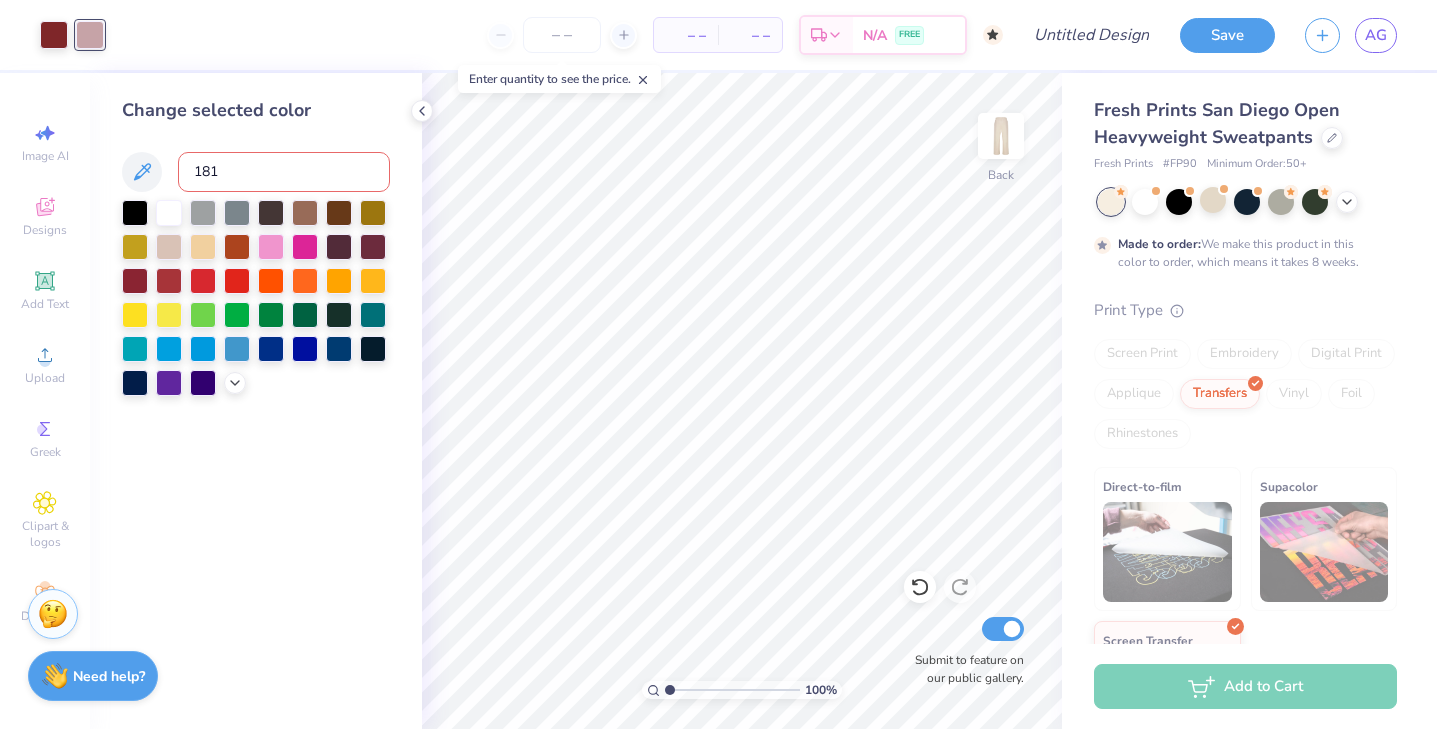 type on "1815" 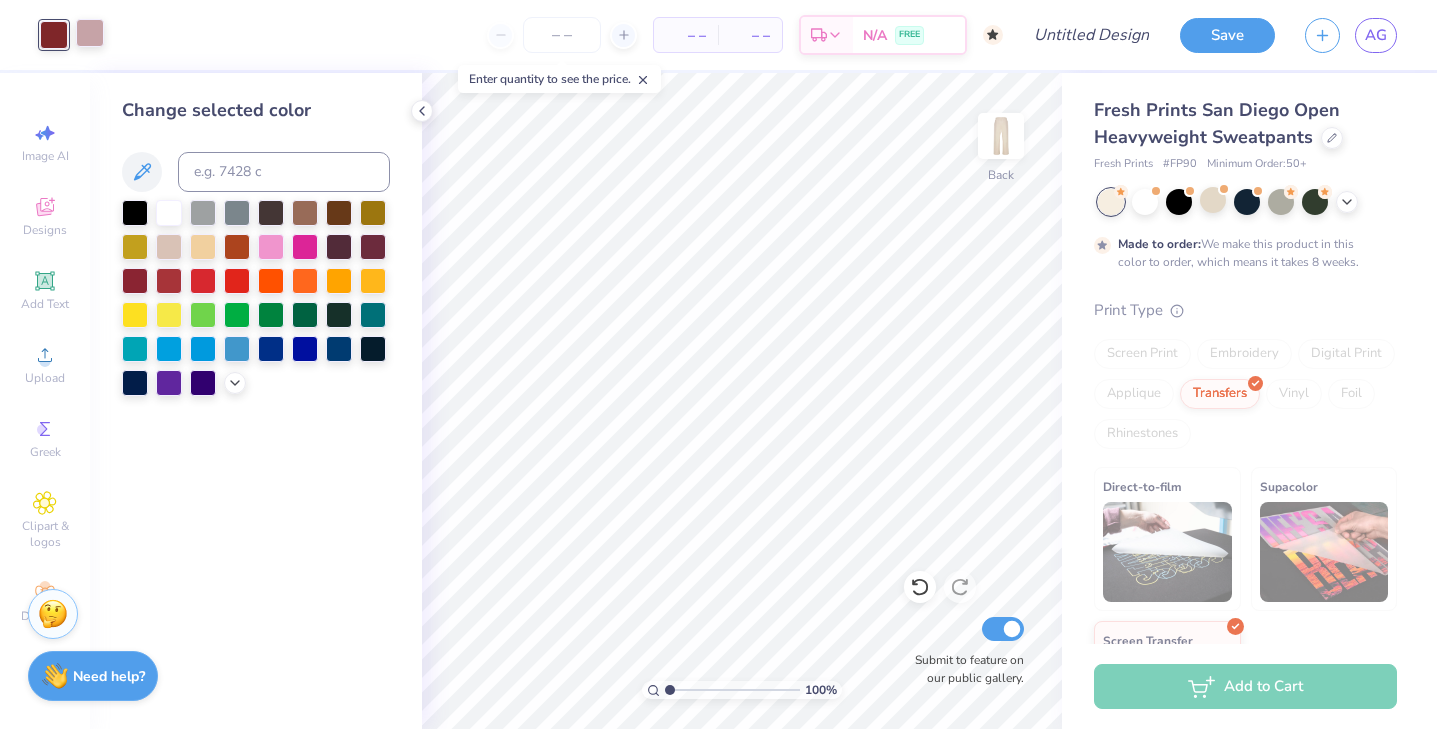 click at bounding box center [90, 33] 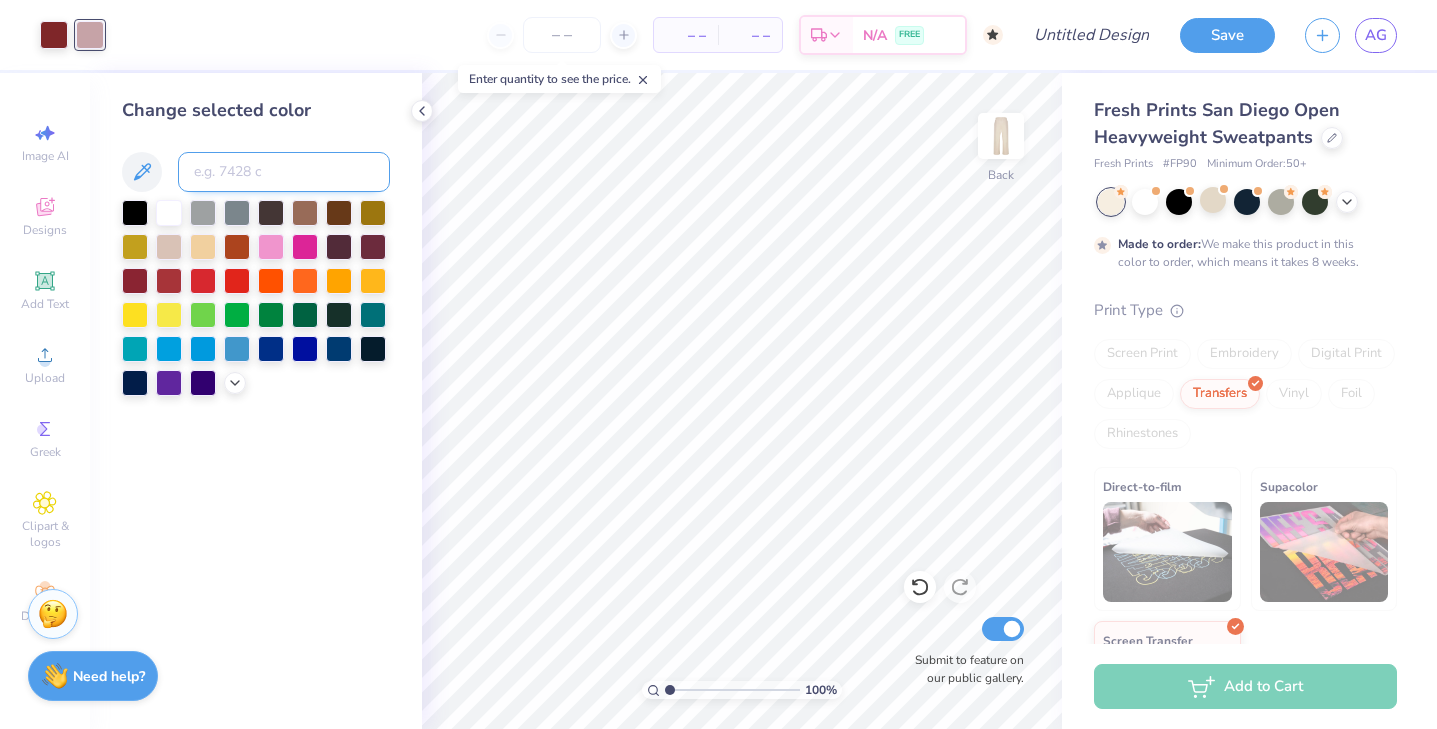 click at bounding box center [284, 172] 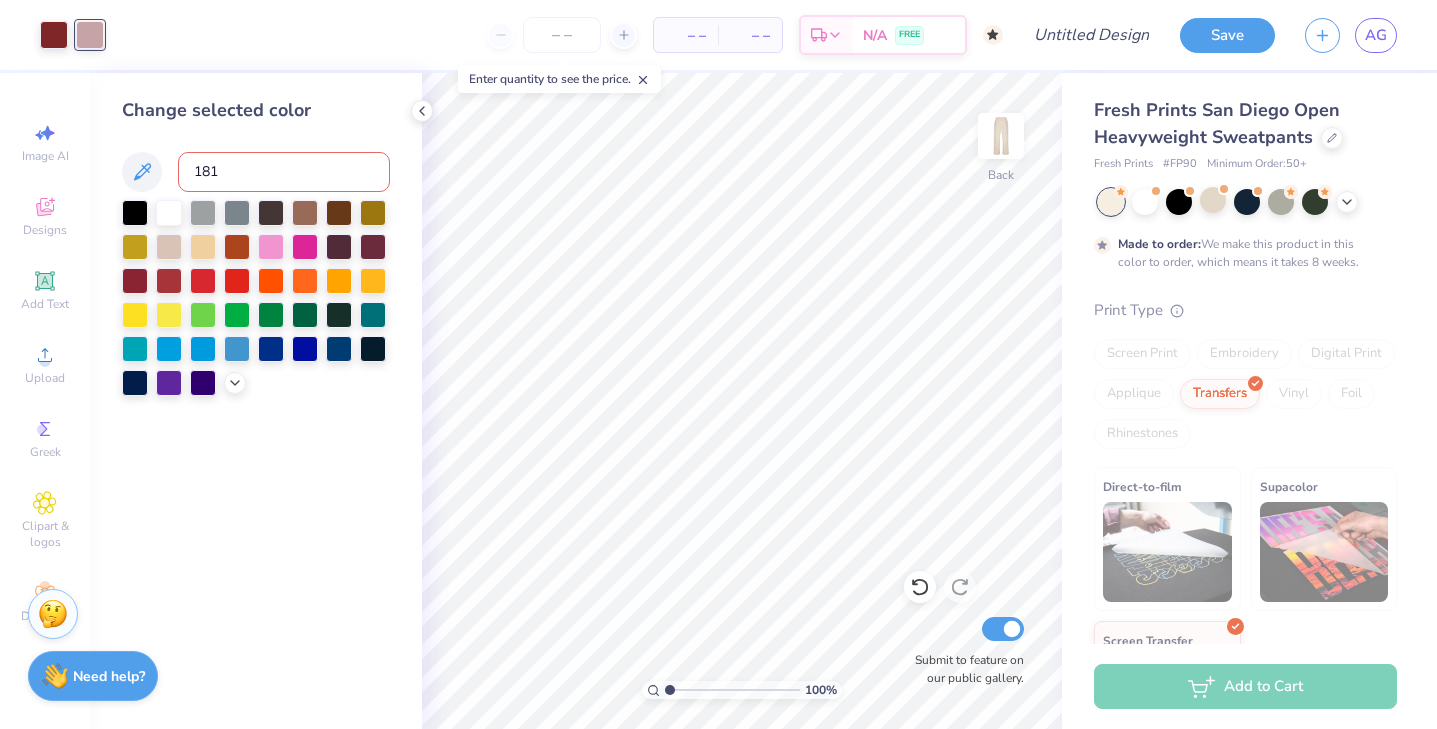 type on "1815" 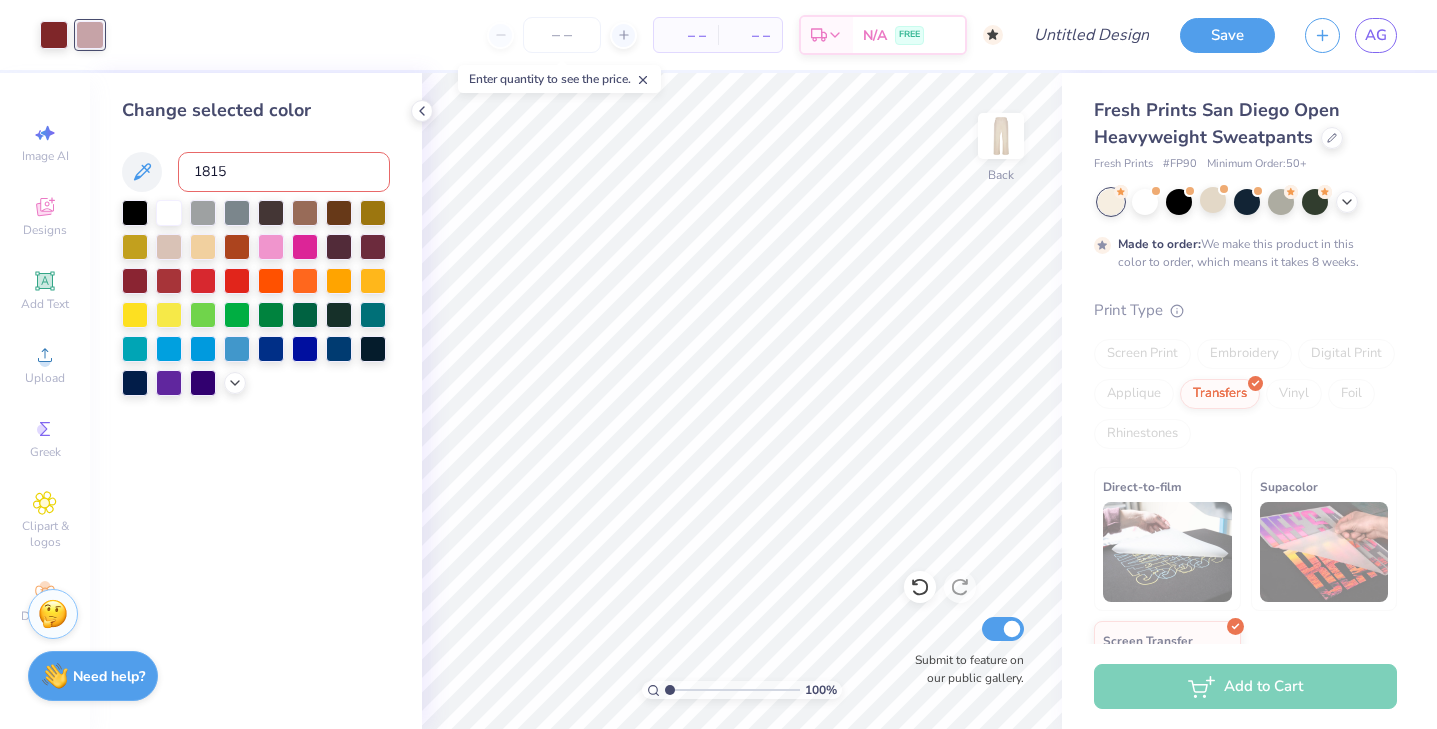 type 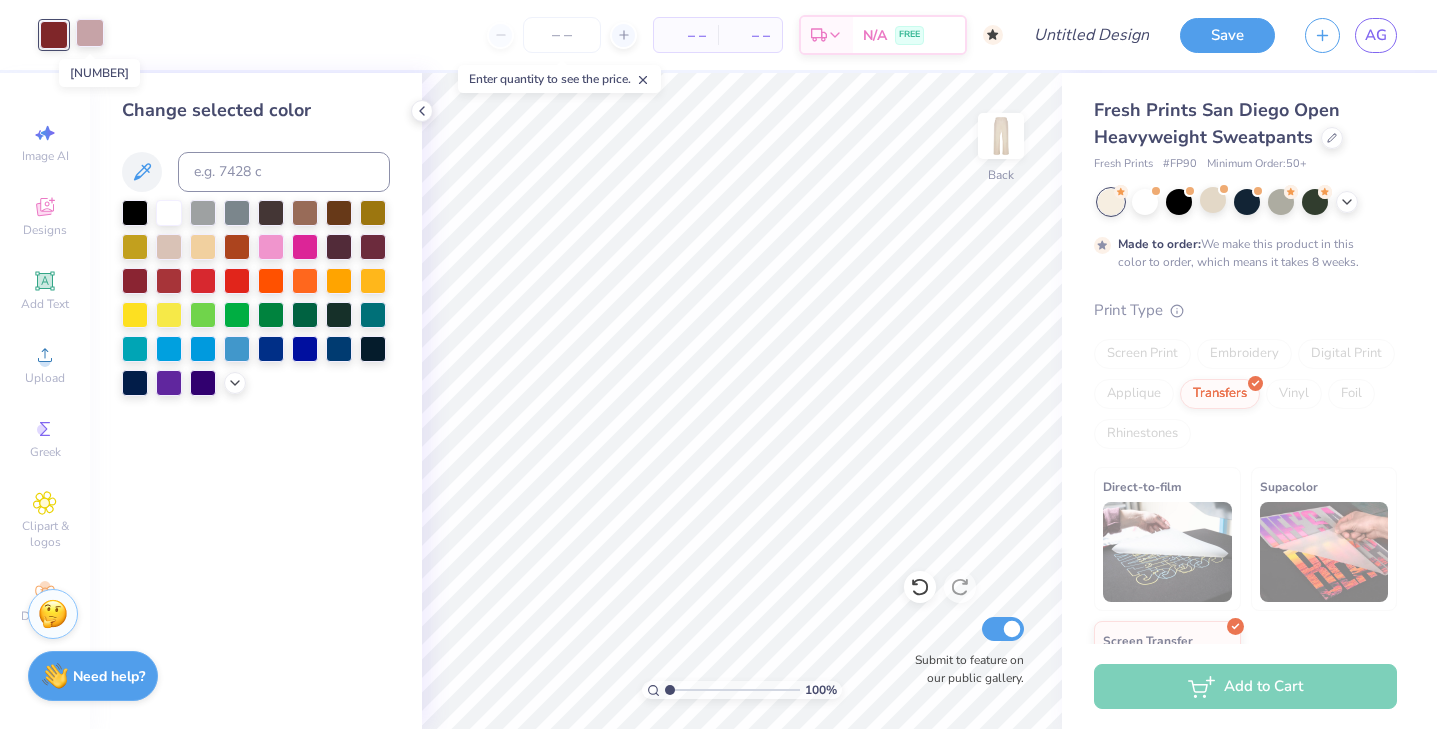 click at bounding box center (90, 33) 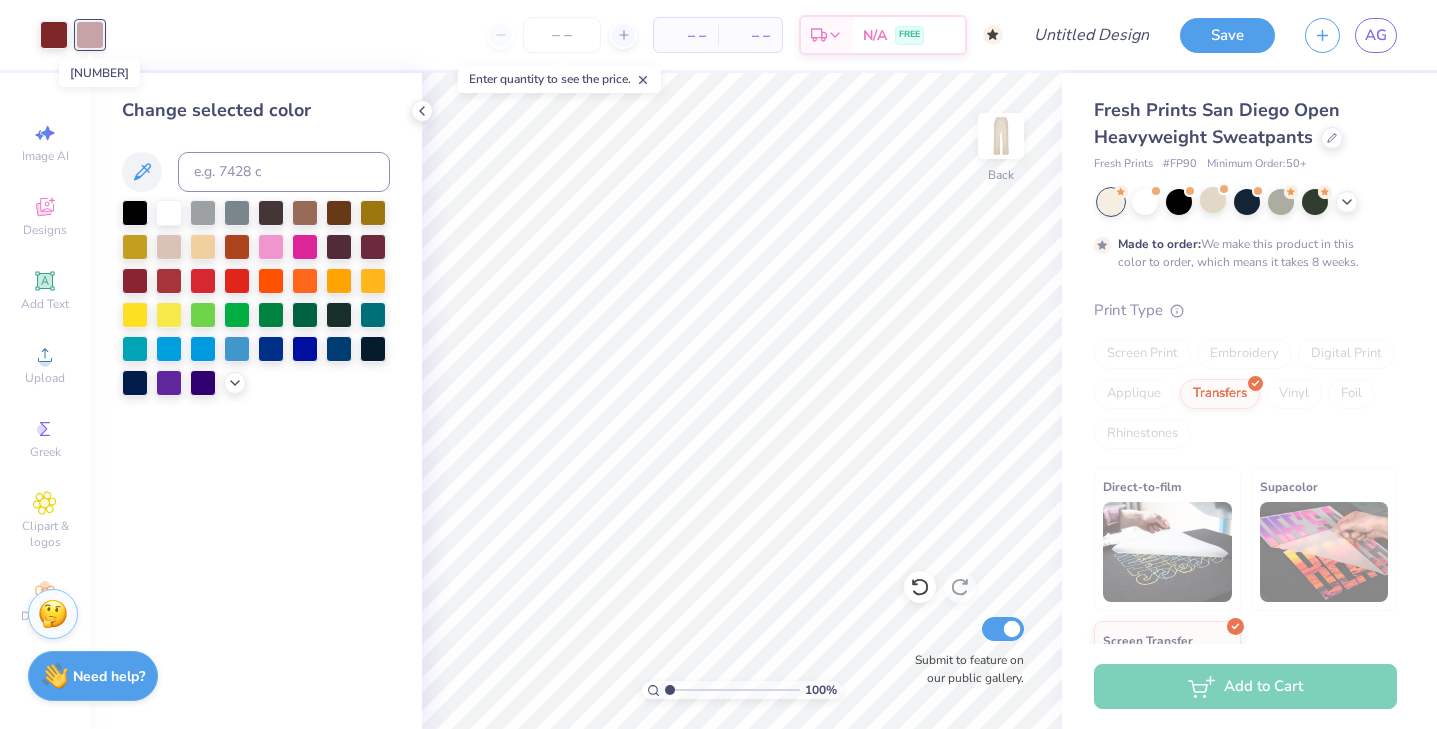 click at bounding box center (90, 35) 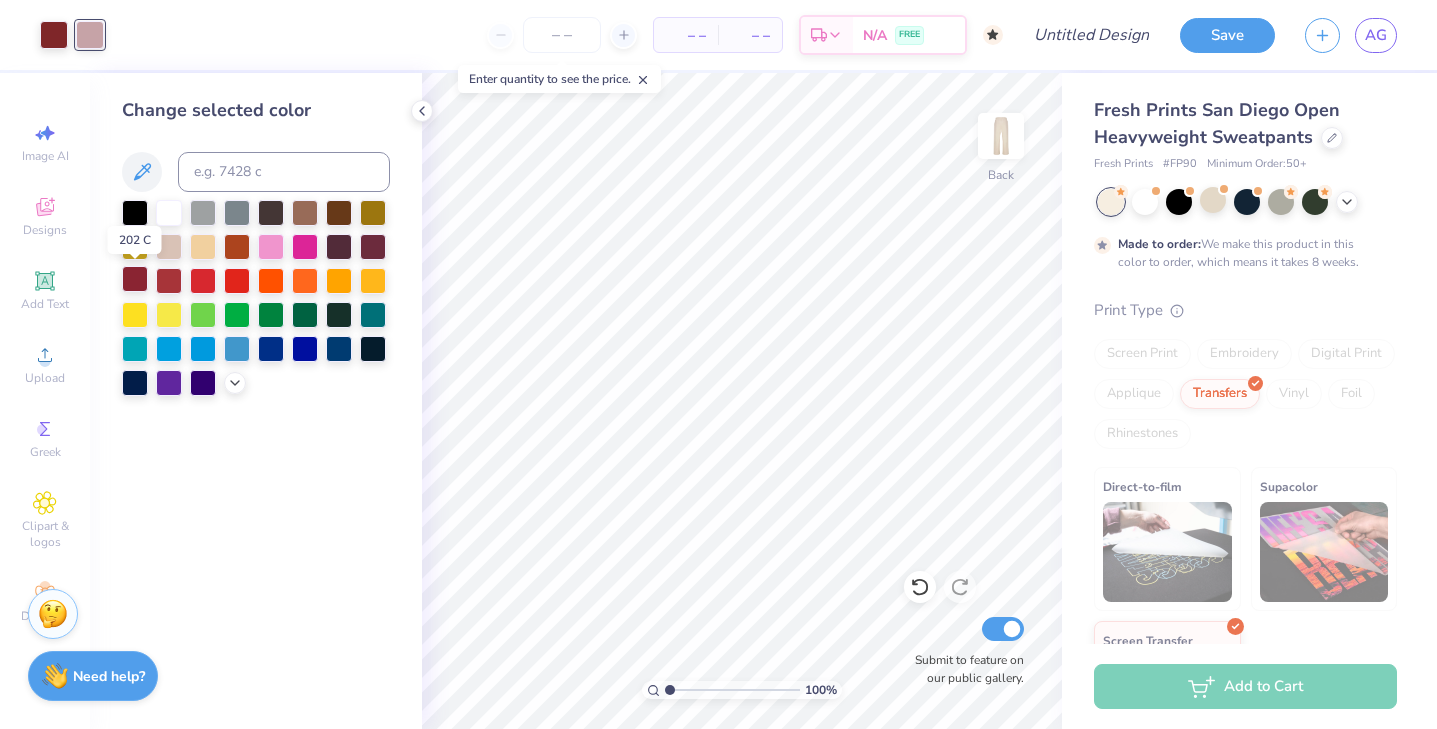 click at bounding box center (135, 279) 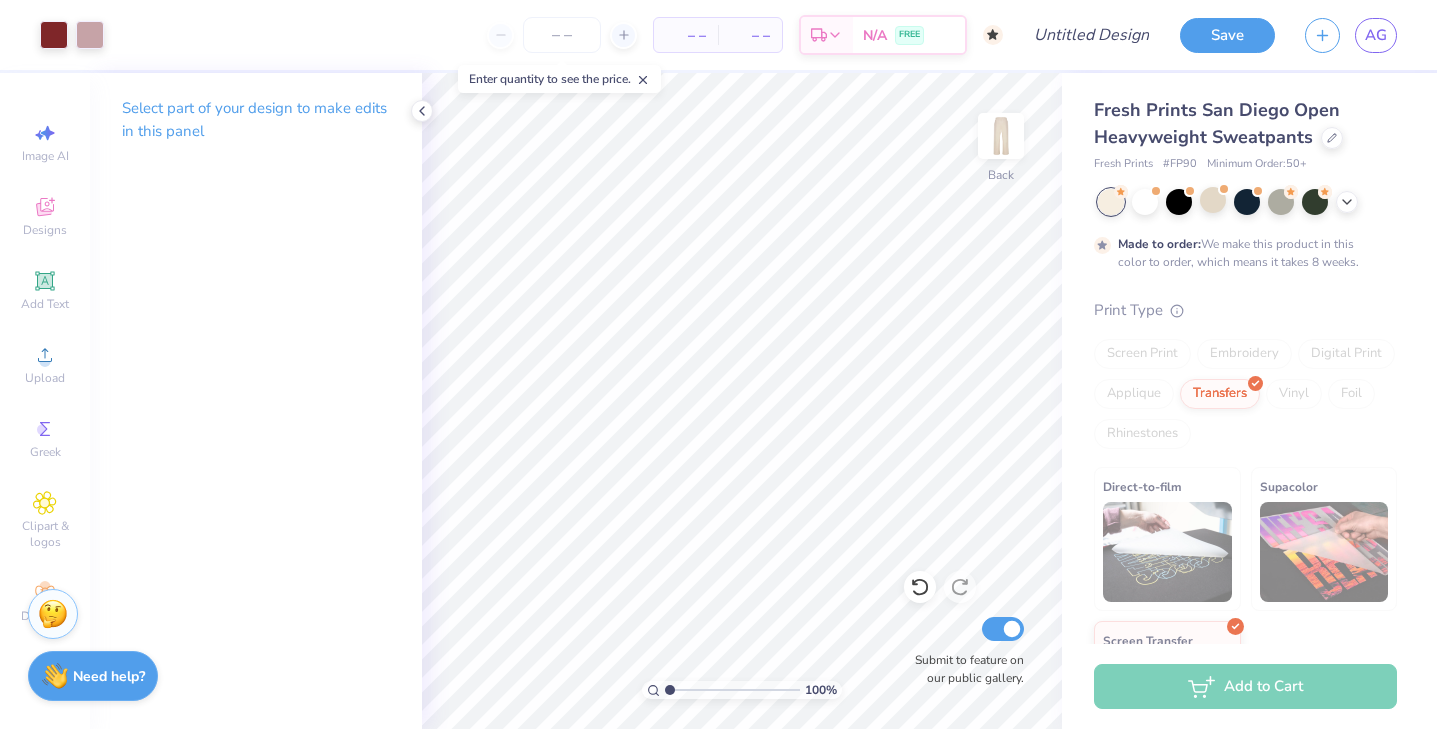 click on "Art colors" at bounding box center [52, 35] 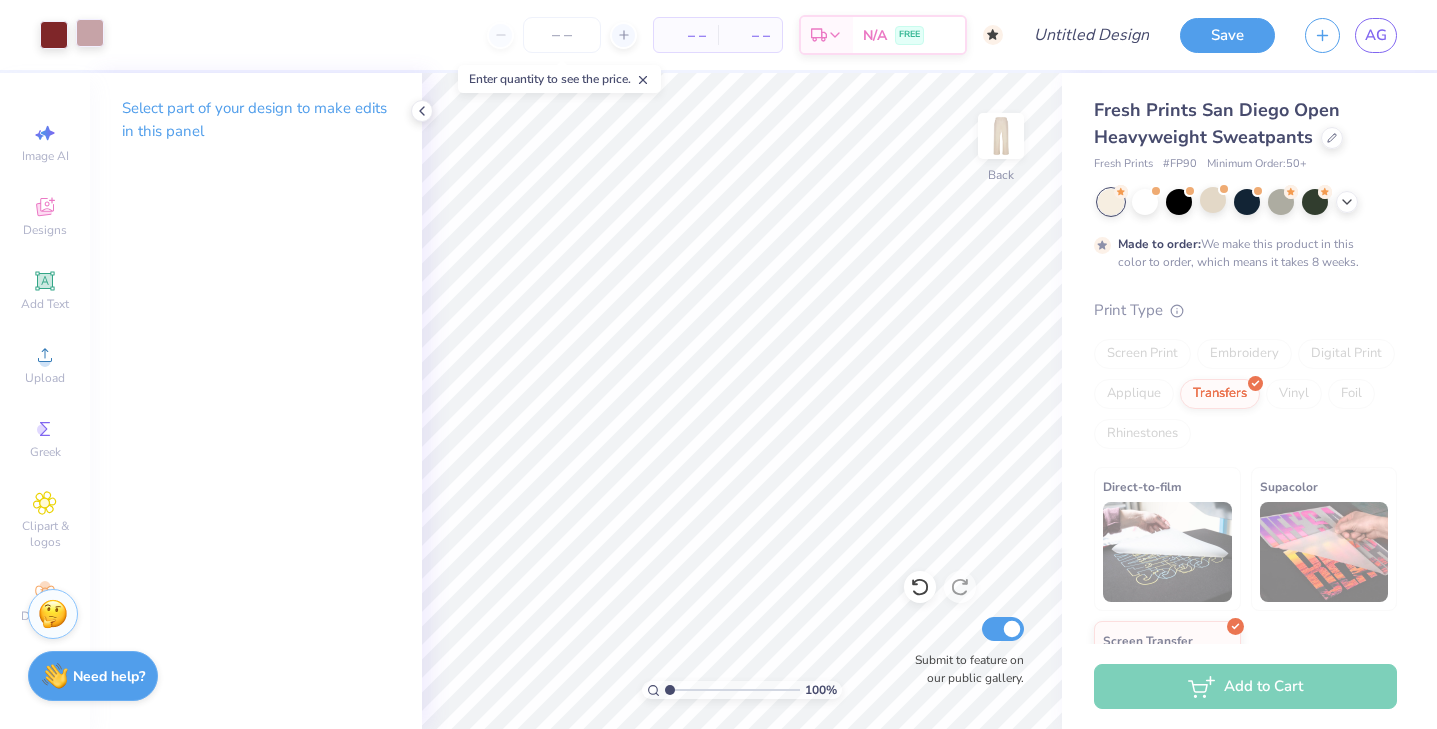 click at bounding box center [90, 33] 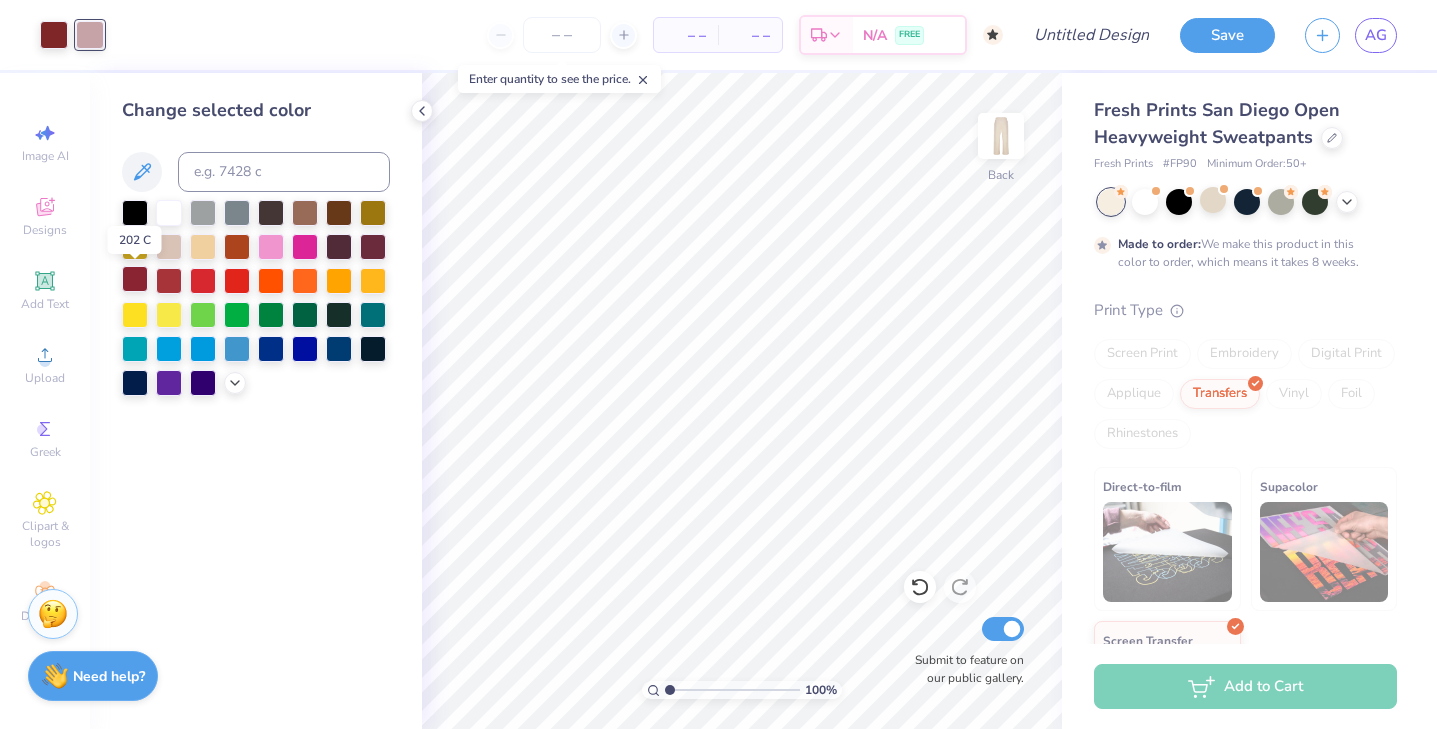 click at bounding box center (135, 279) 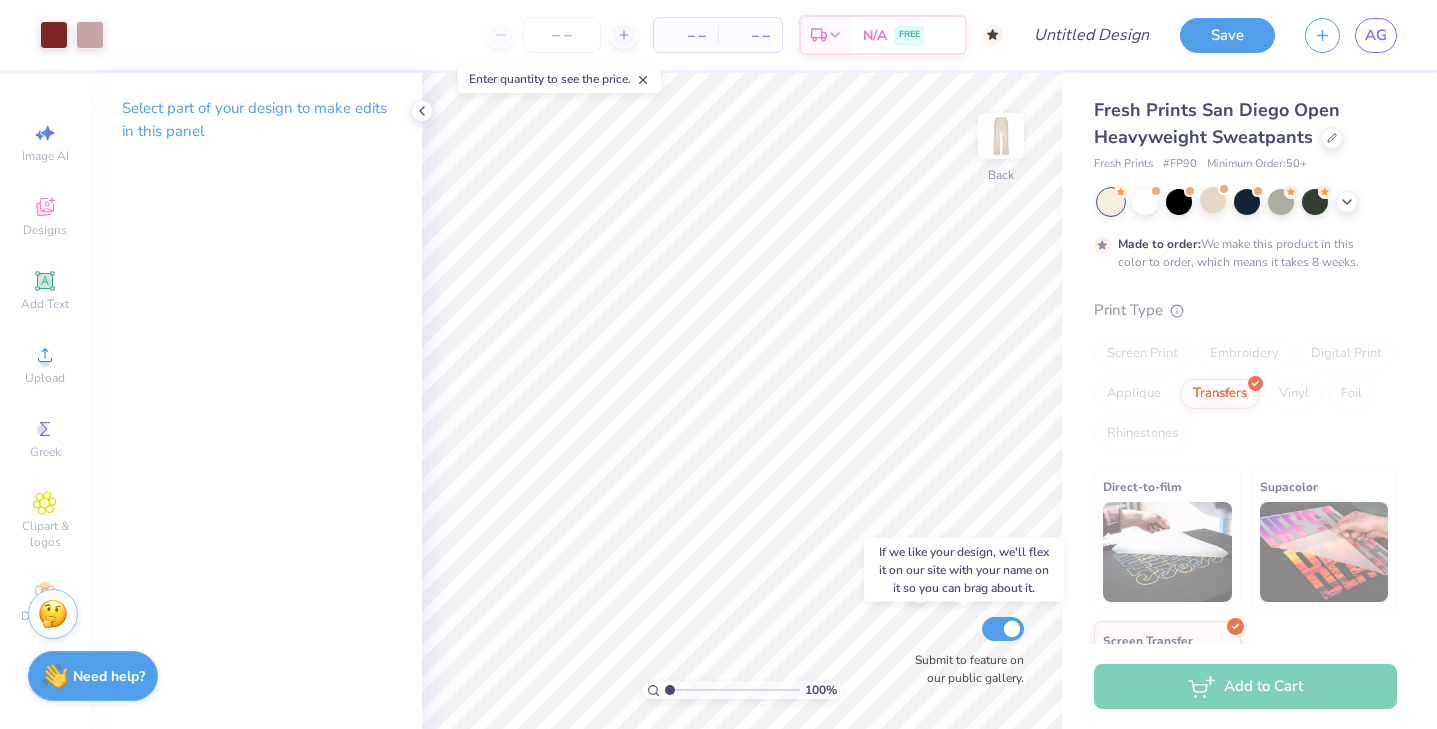 click on "100  % Back Submit to feature on our public gallery." at bounding box center [742, 401] 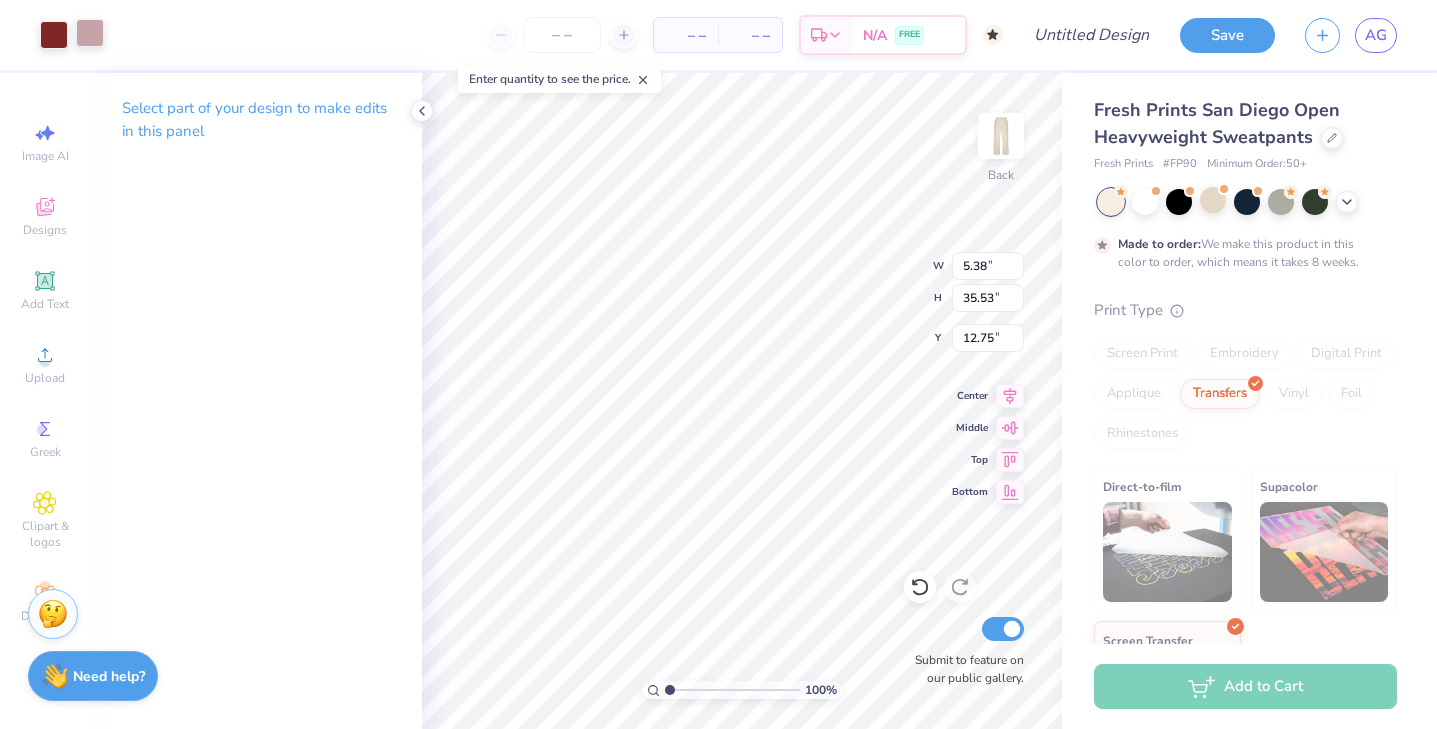 click at bounding box center (90, 33) 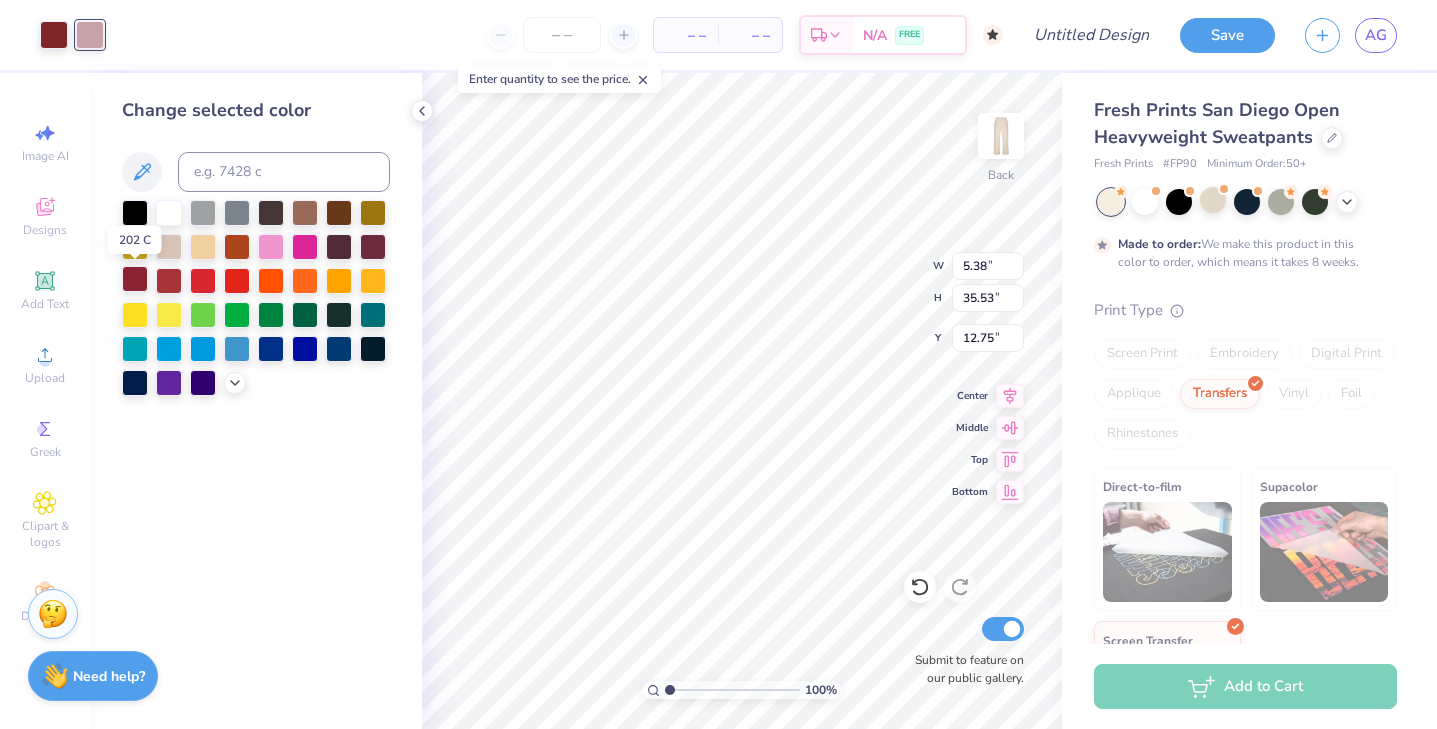 click at bounding box center [135, 279] 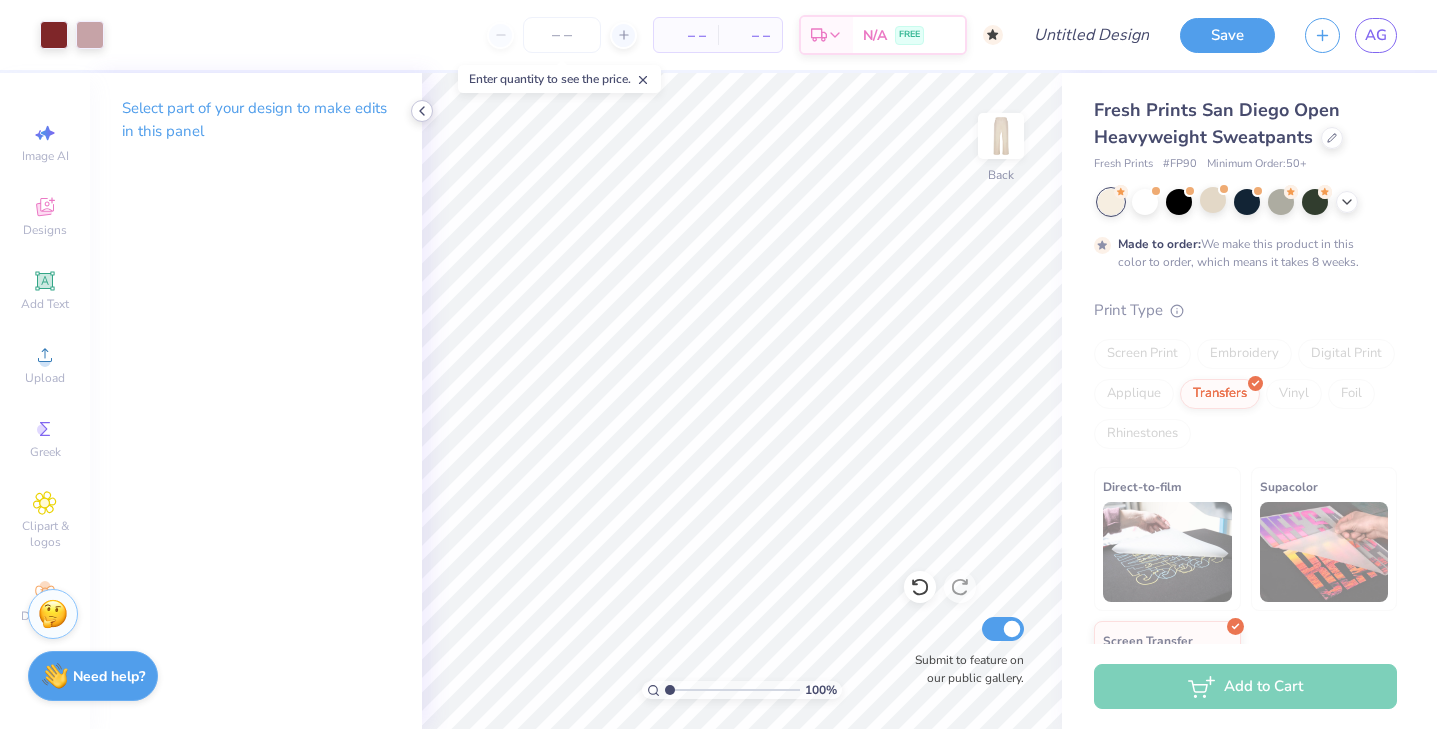 click 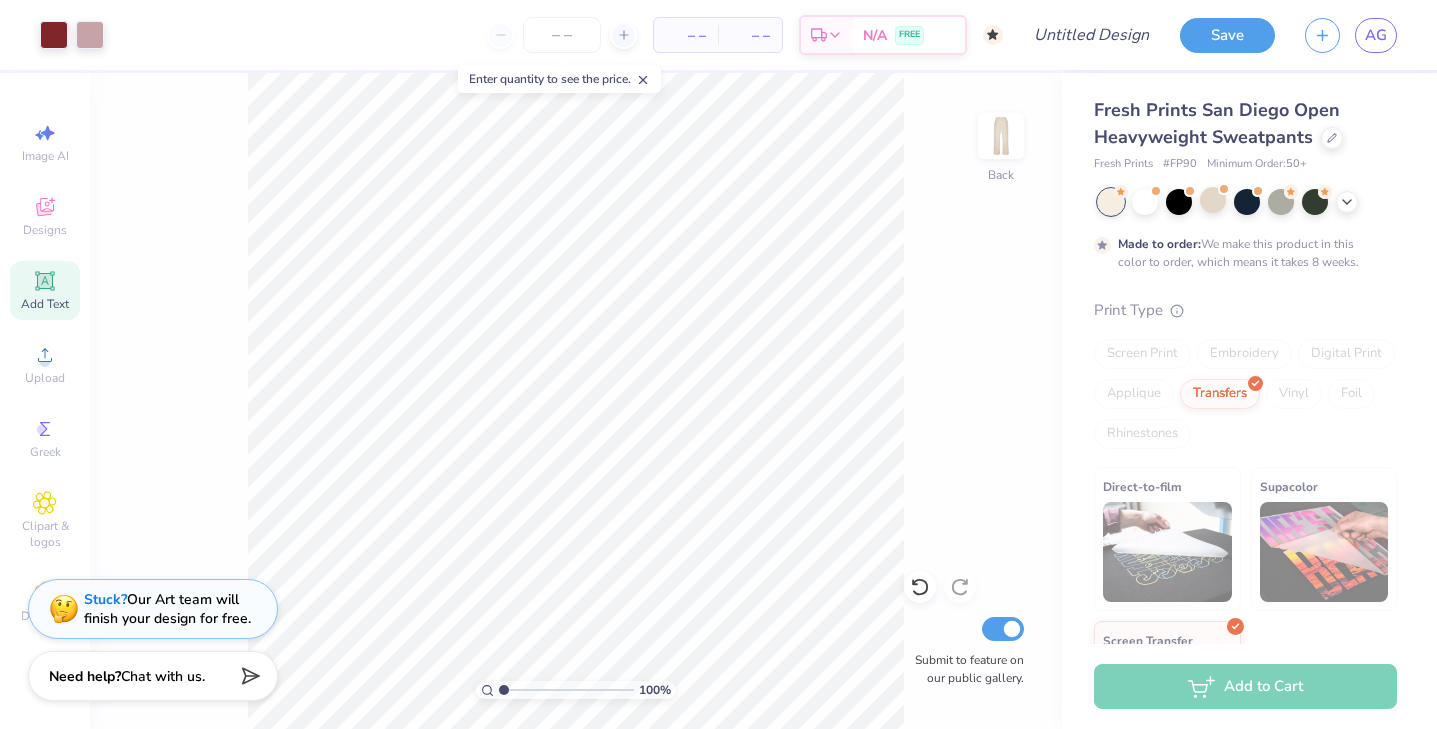 click 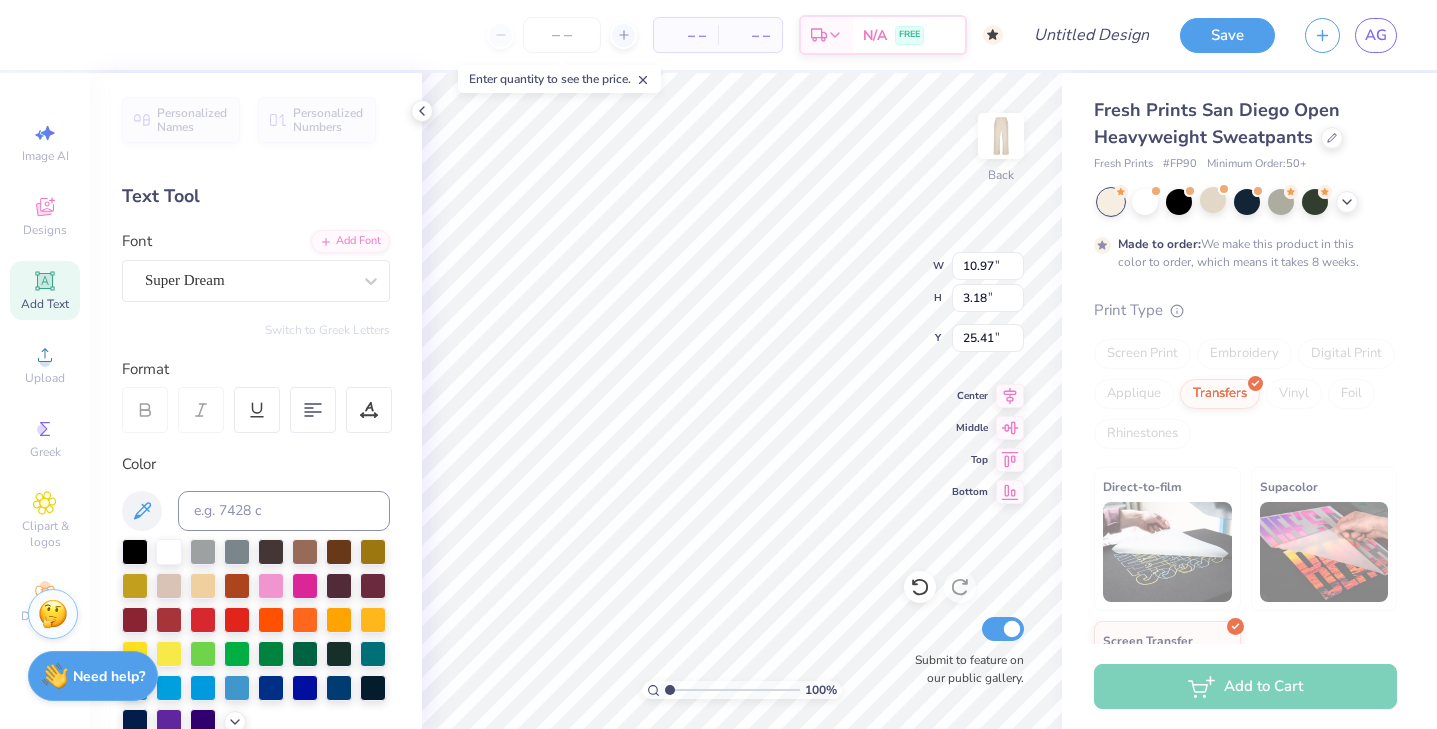 scroll, scrollTop: 1, scrollLeft: 2, axis: both 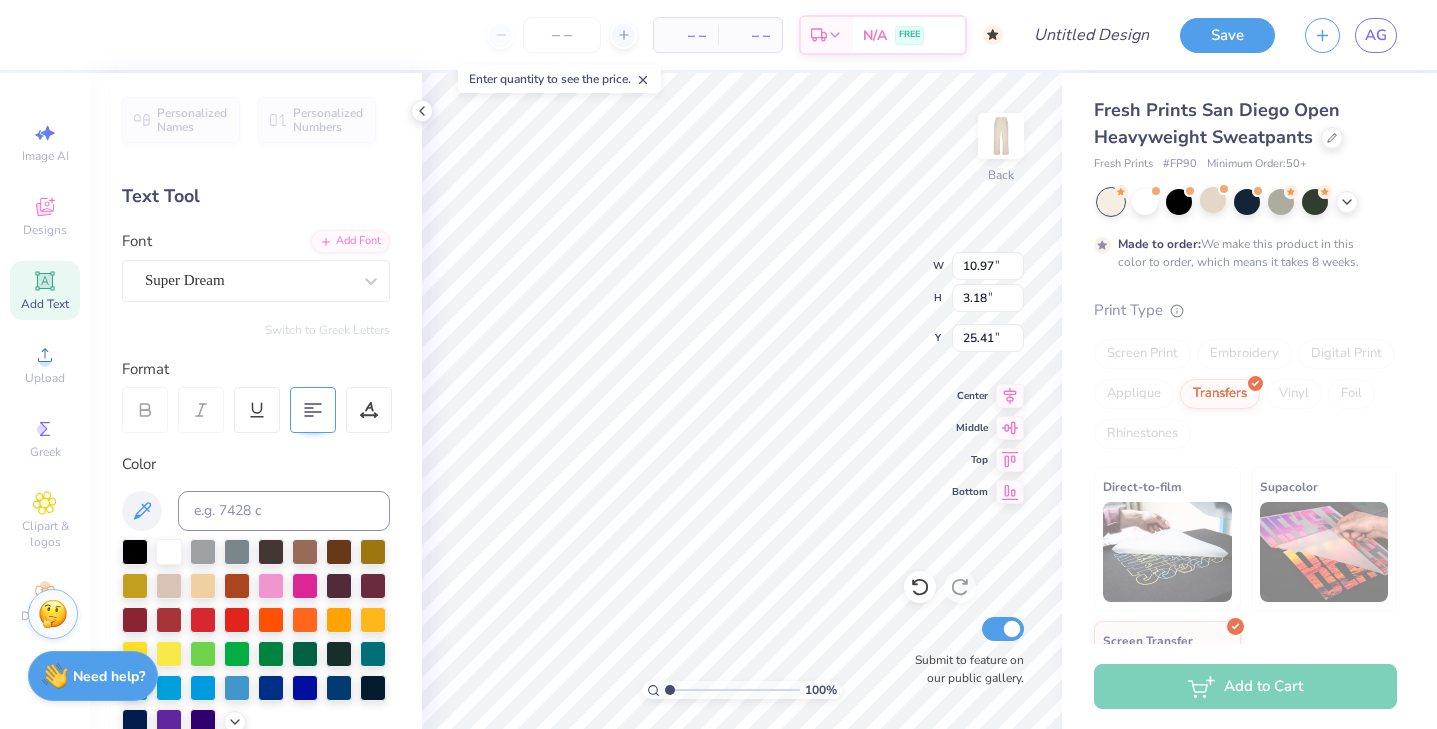 type on "SB
PIPETTES" 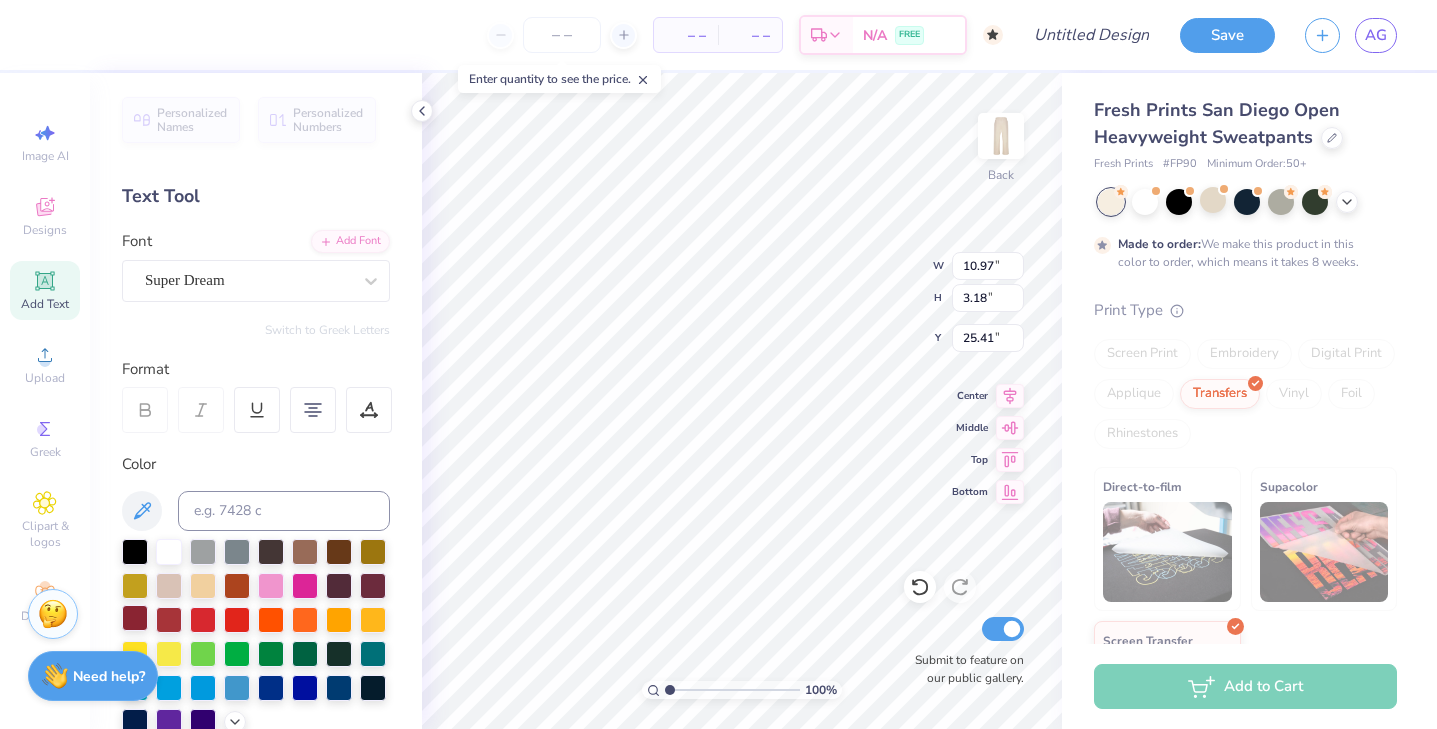 click at bounding box center [135, 618] 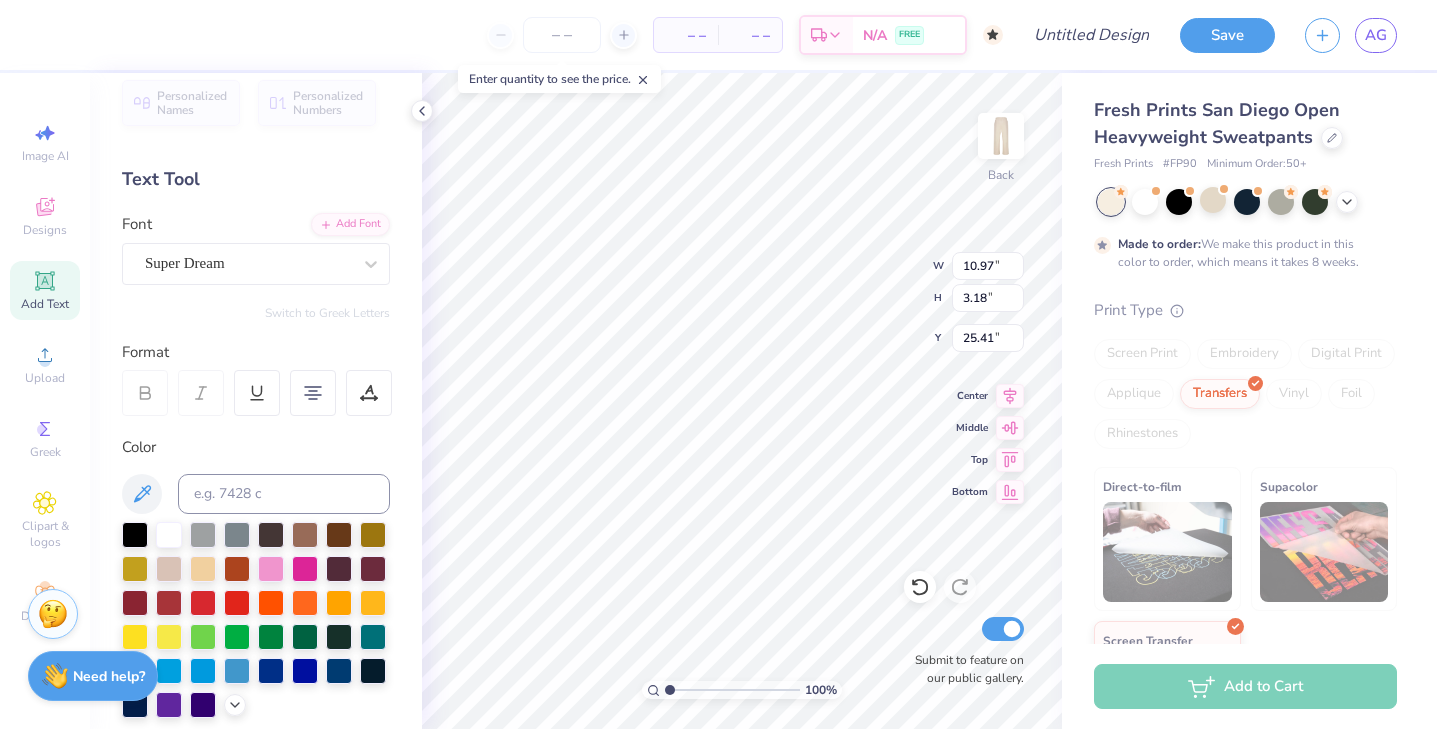 scroll, scrollTop: 22, scrollLeft: 0, axis: vertical 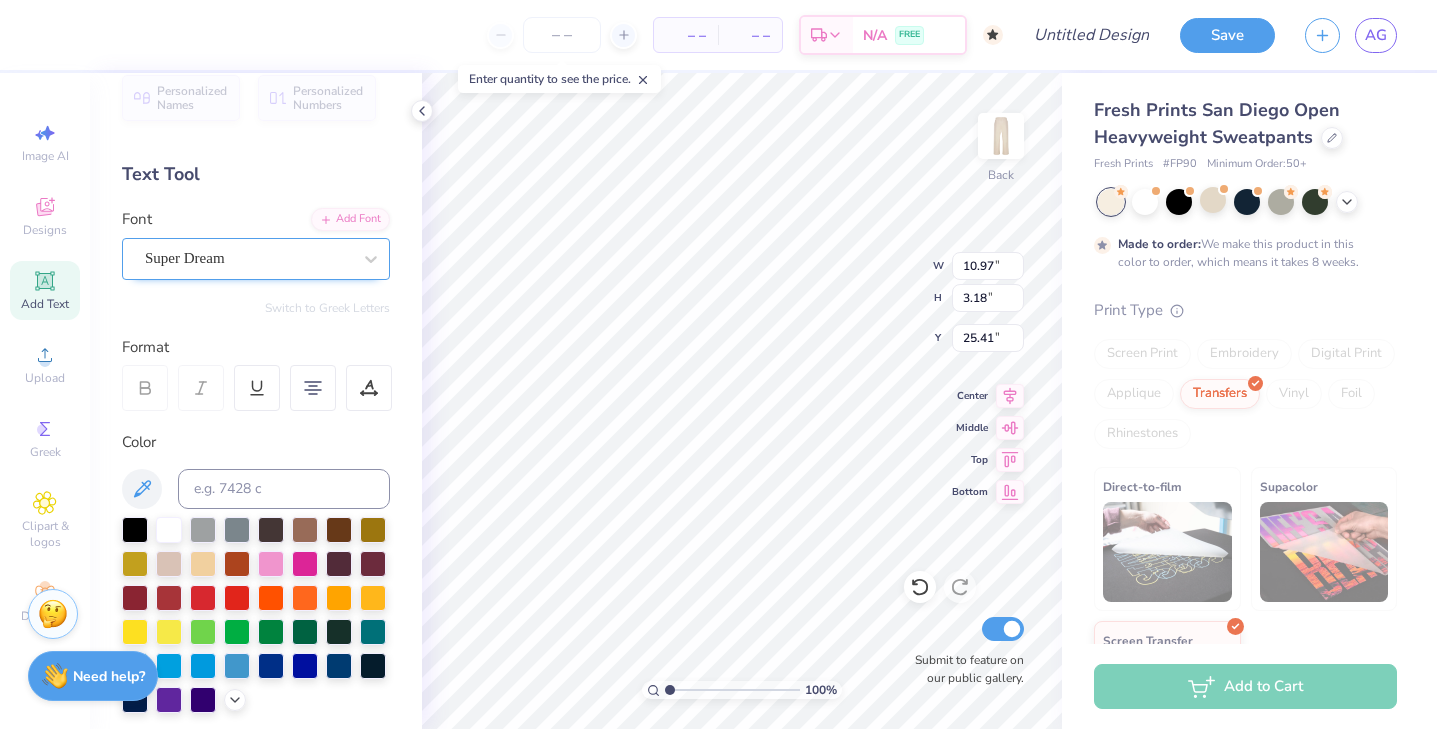click on "Super Dream" at bounding box center (248, 258) 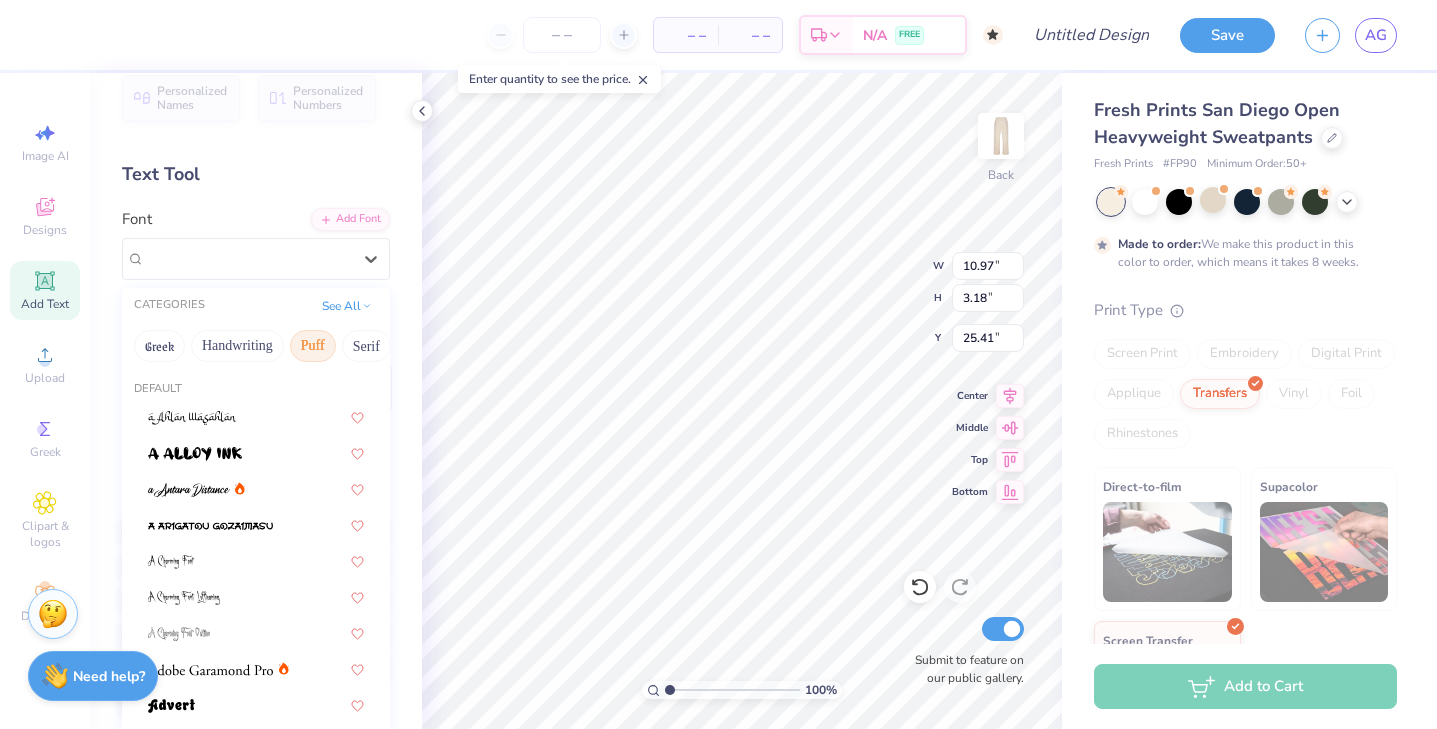 click on "Puff" at bounding box center [313, 346] 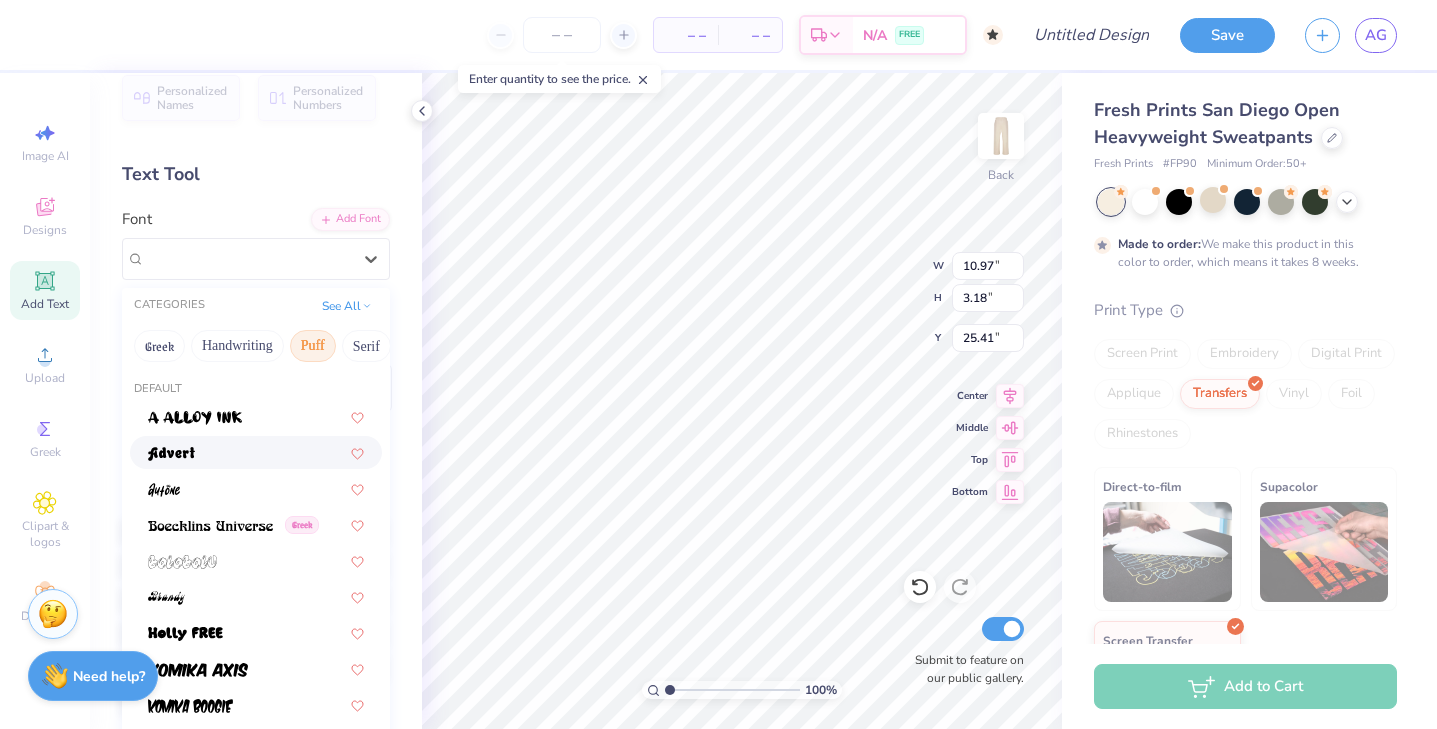 scroll, scrollTop: 27, scrollLeft: 0, axis: vertical 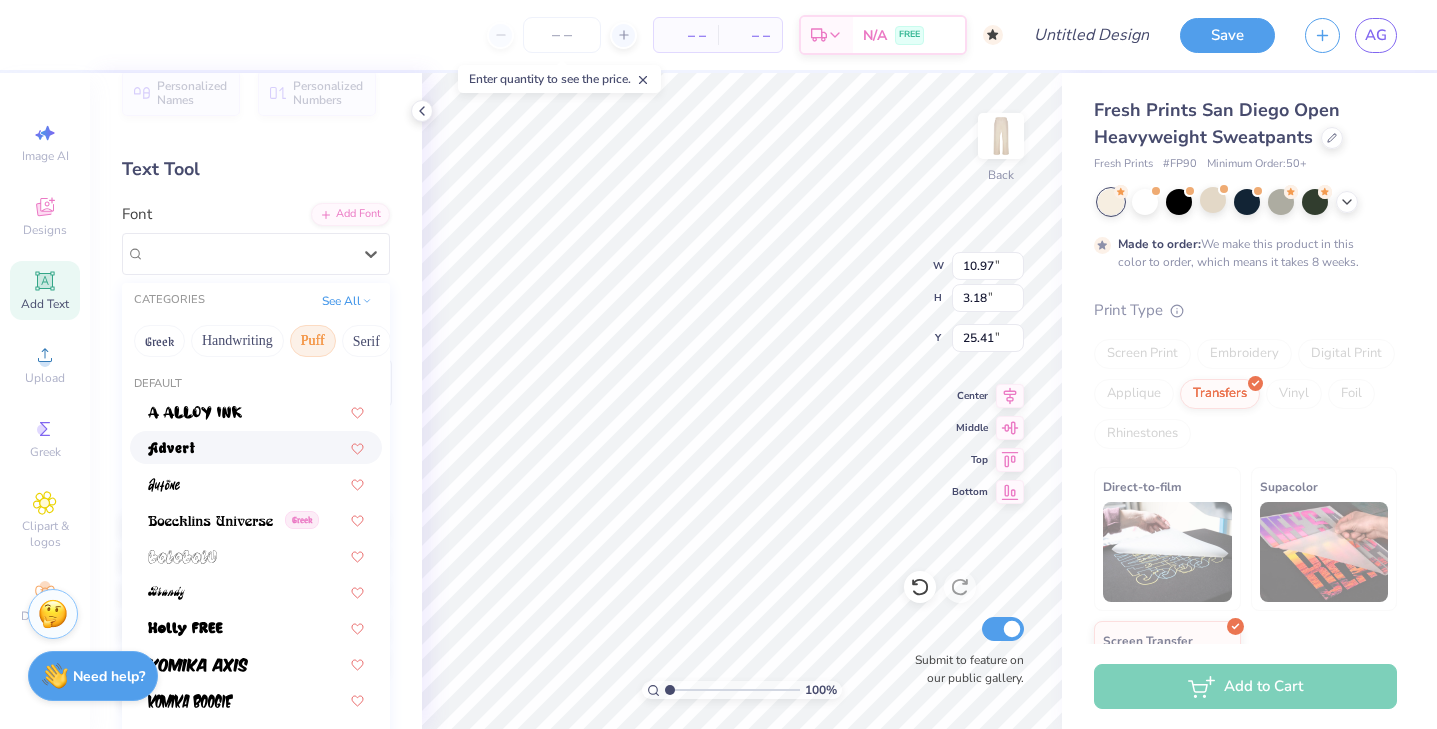 click at bounding box center (256, 447) 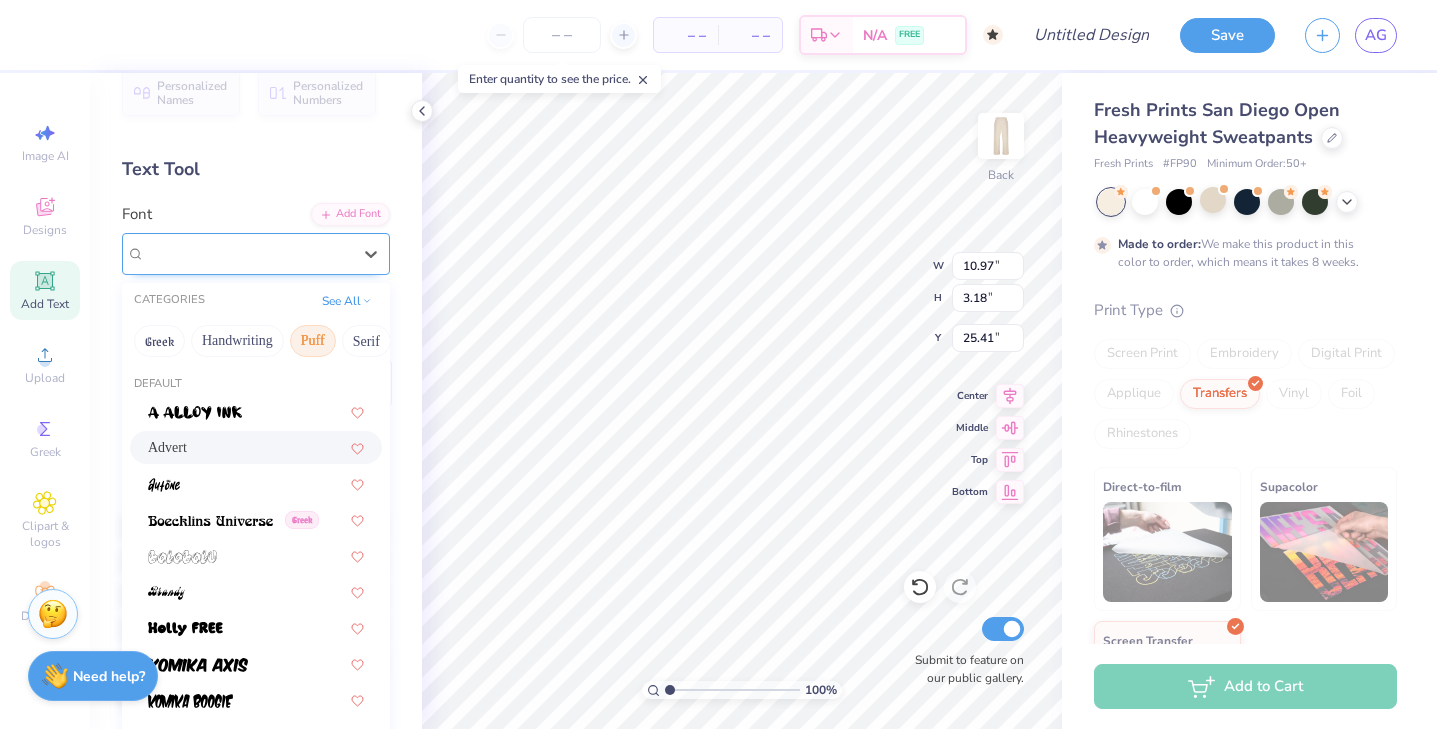 click on "Advert" at bounding box center (248, 253) 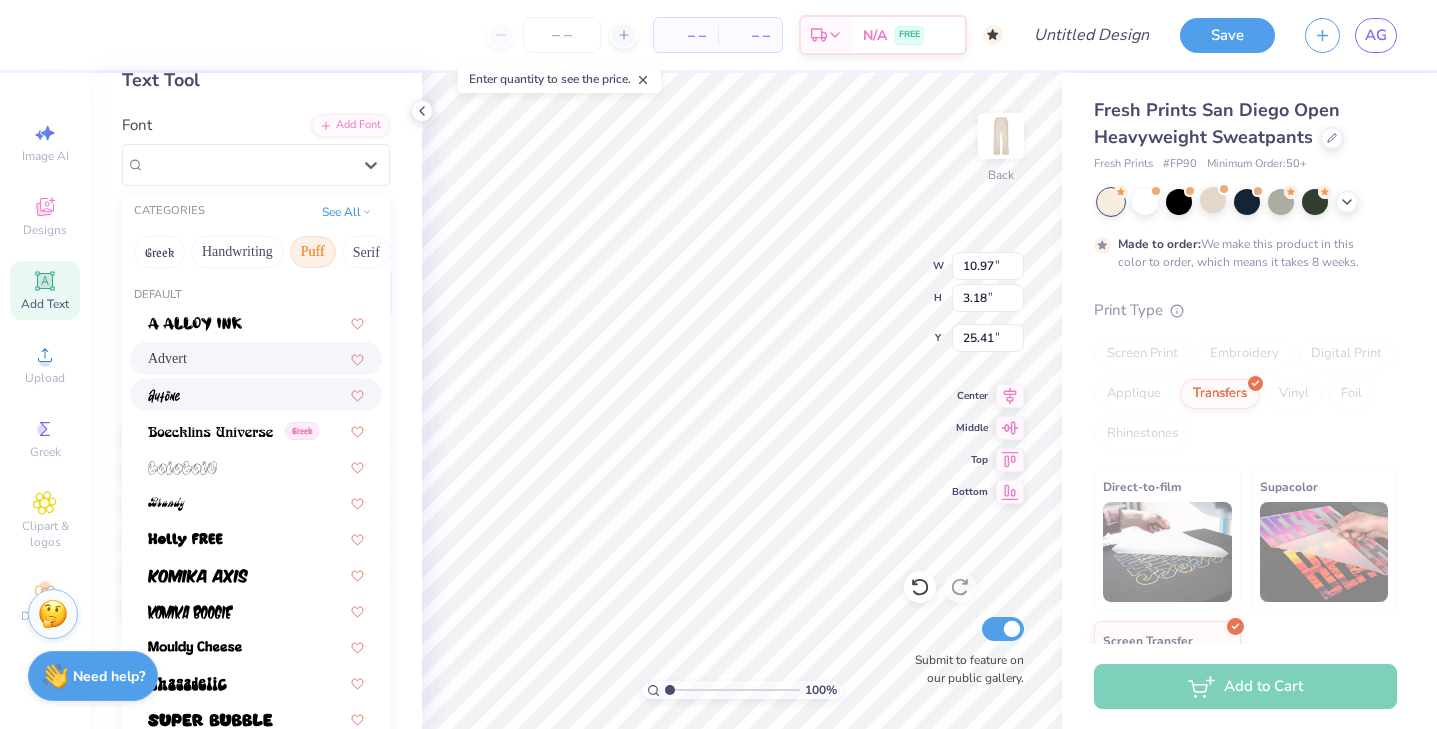 scroll, scrollTop: 119, scrollLeft: 0, axis: vertical 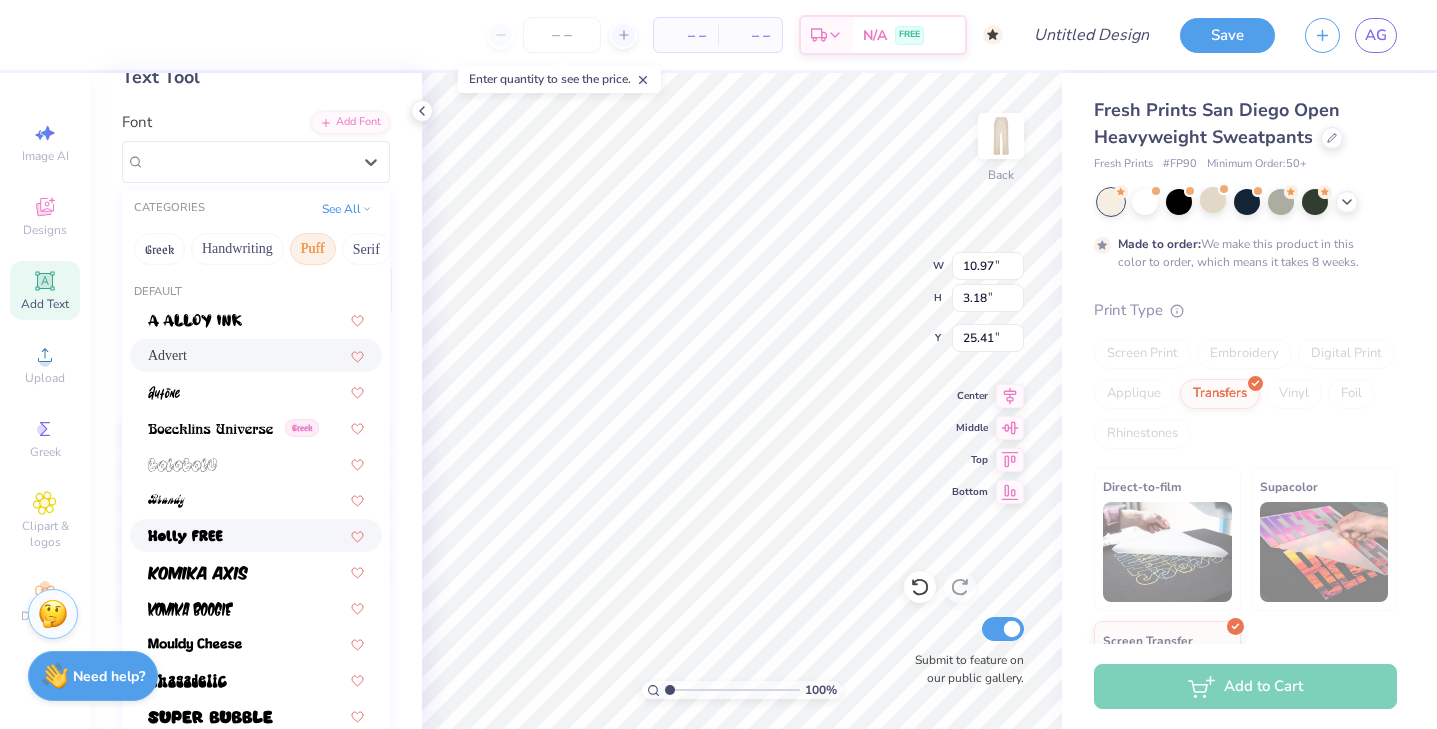 click at bounding box center (256, 535) 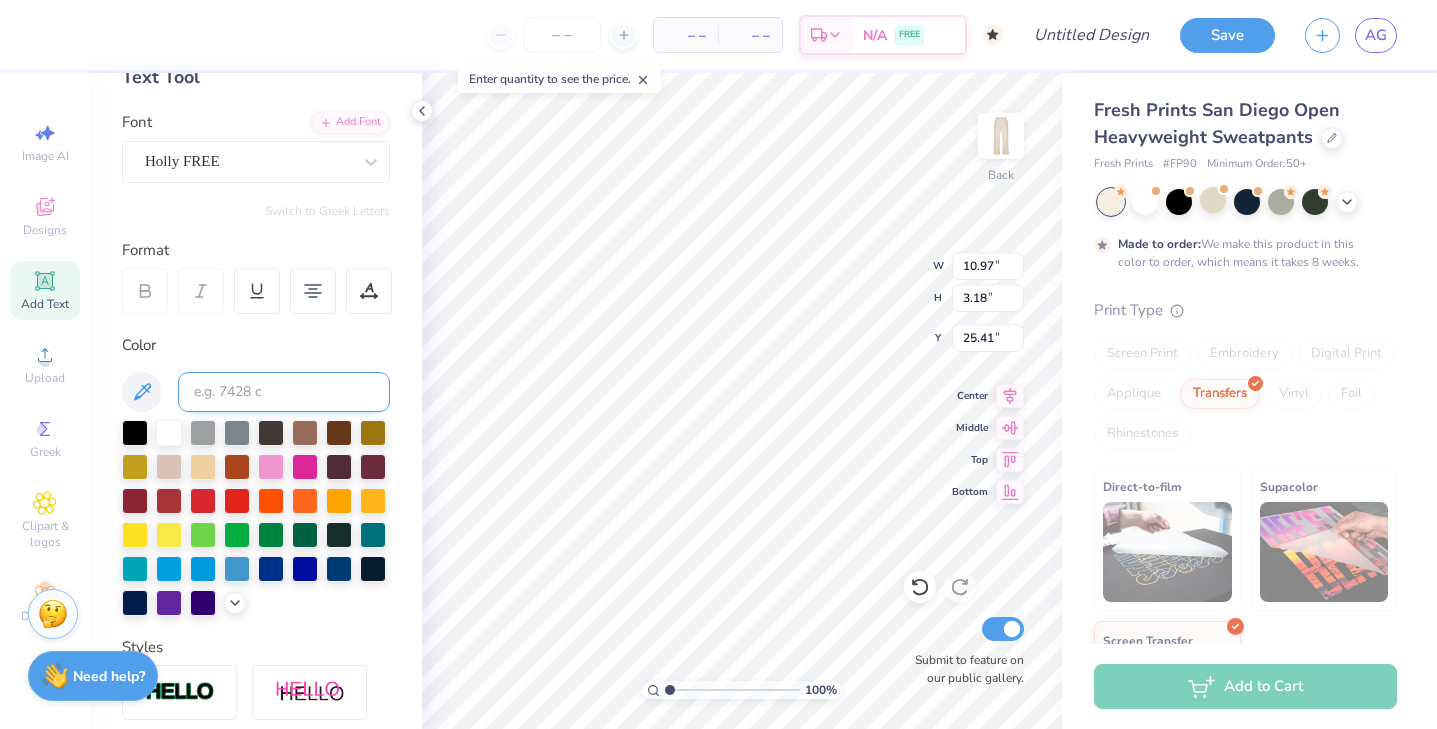 click at bounding box center (284, 392) 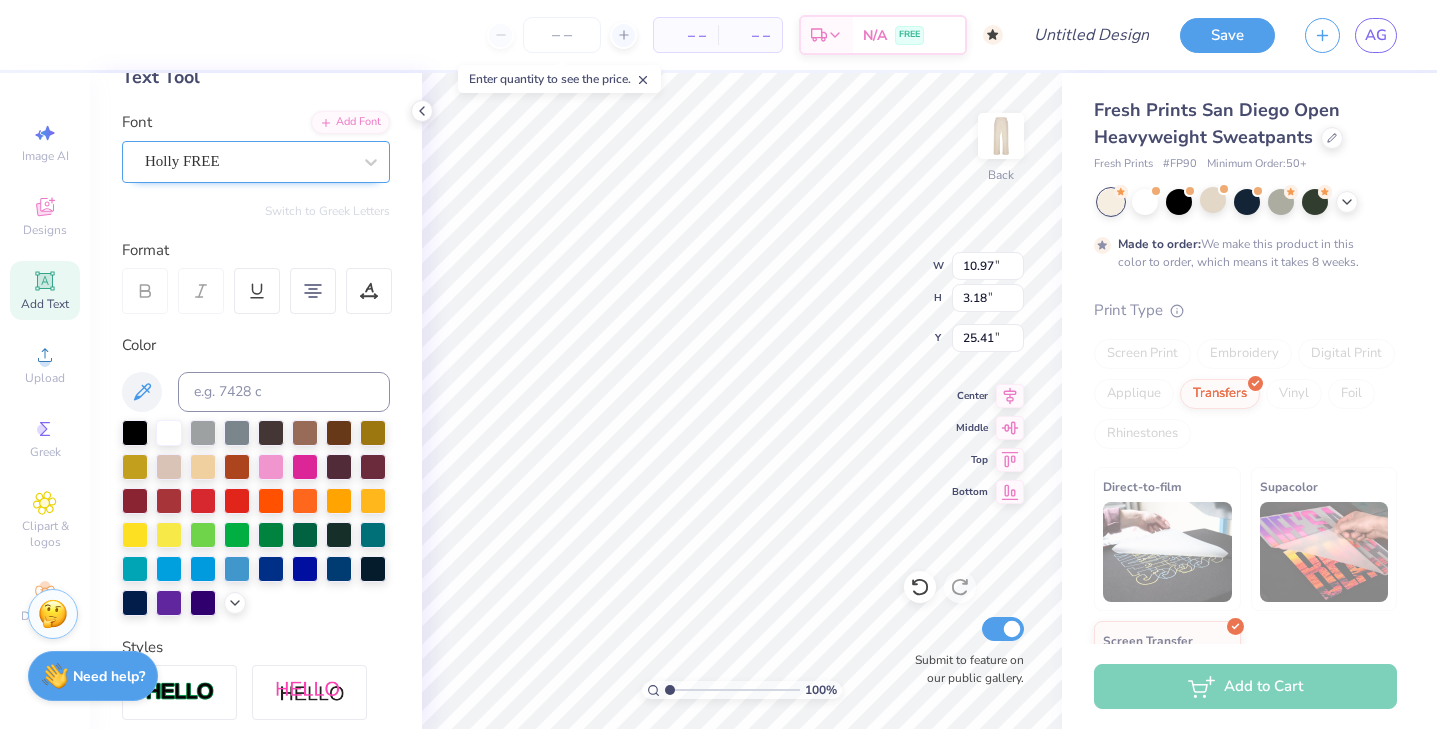 click on "Holly FREE" at bounding box center [248, 161] 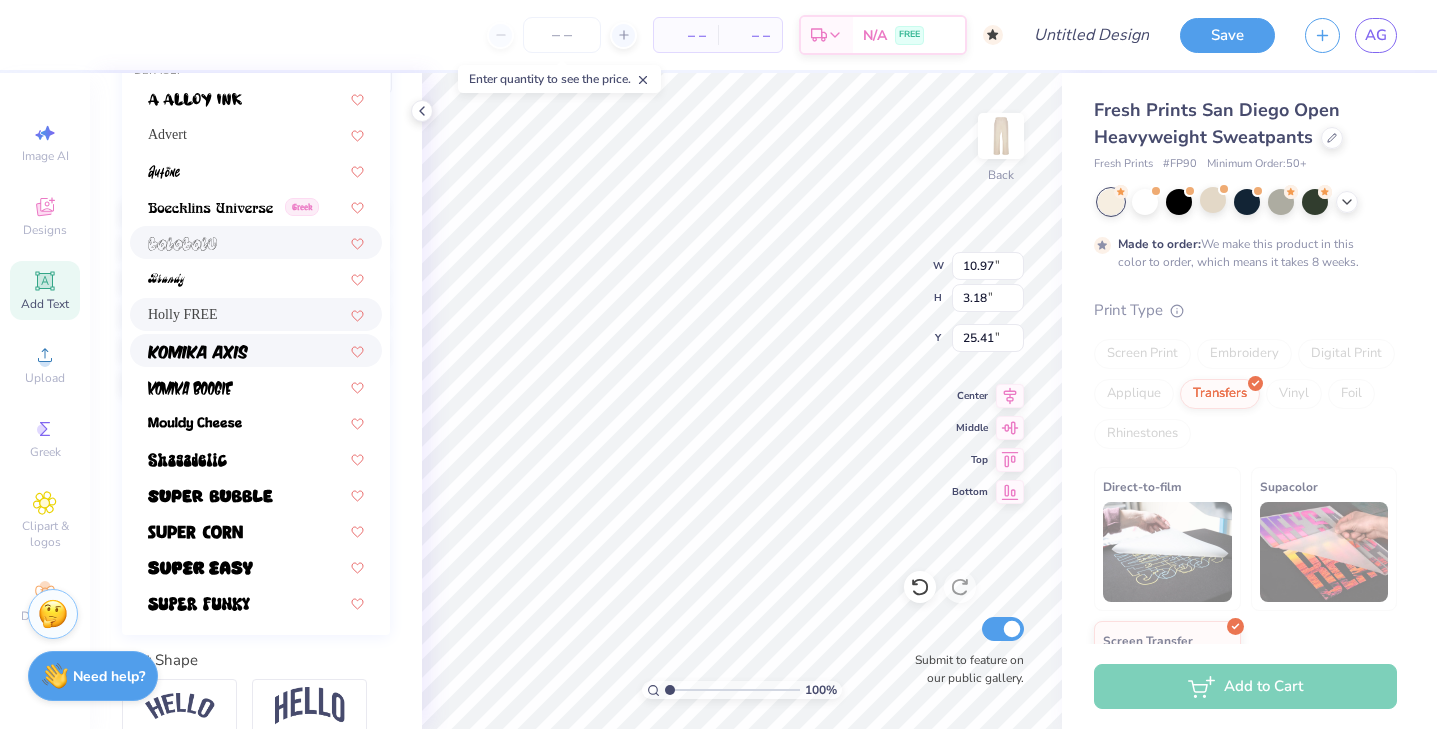 scroll, scrollTop: 344, scrollLeft: 0, axis: vertical 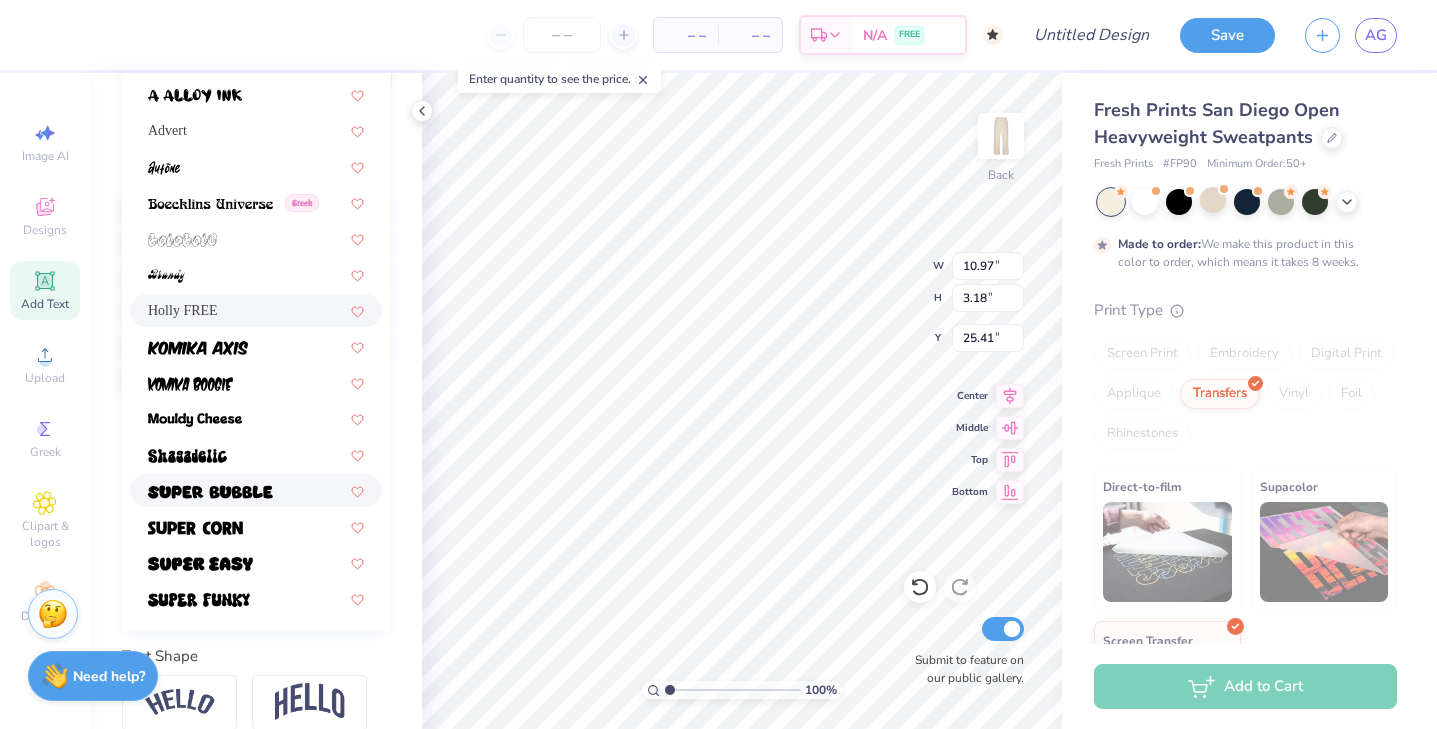 click at bounding box center [256, 490] 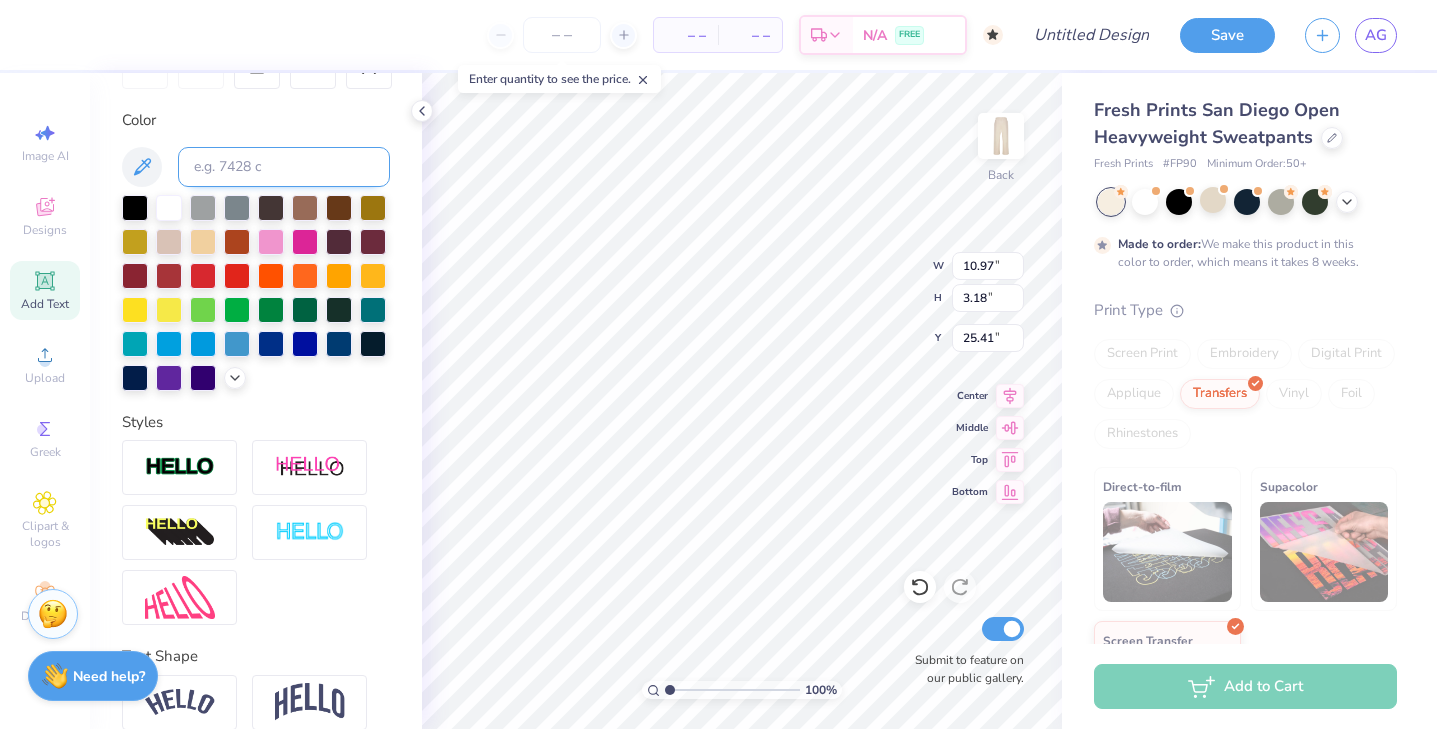 click at bounding box center [284, 167] 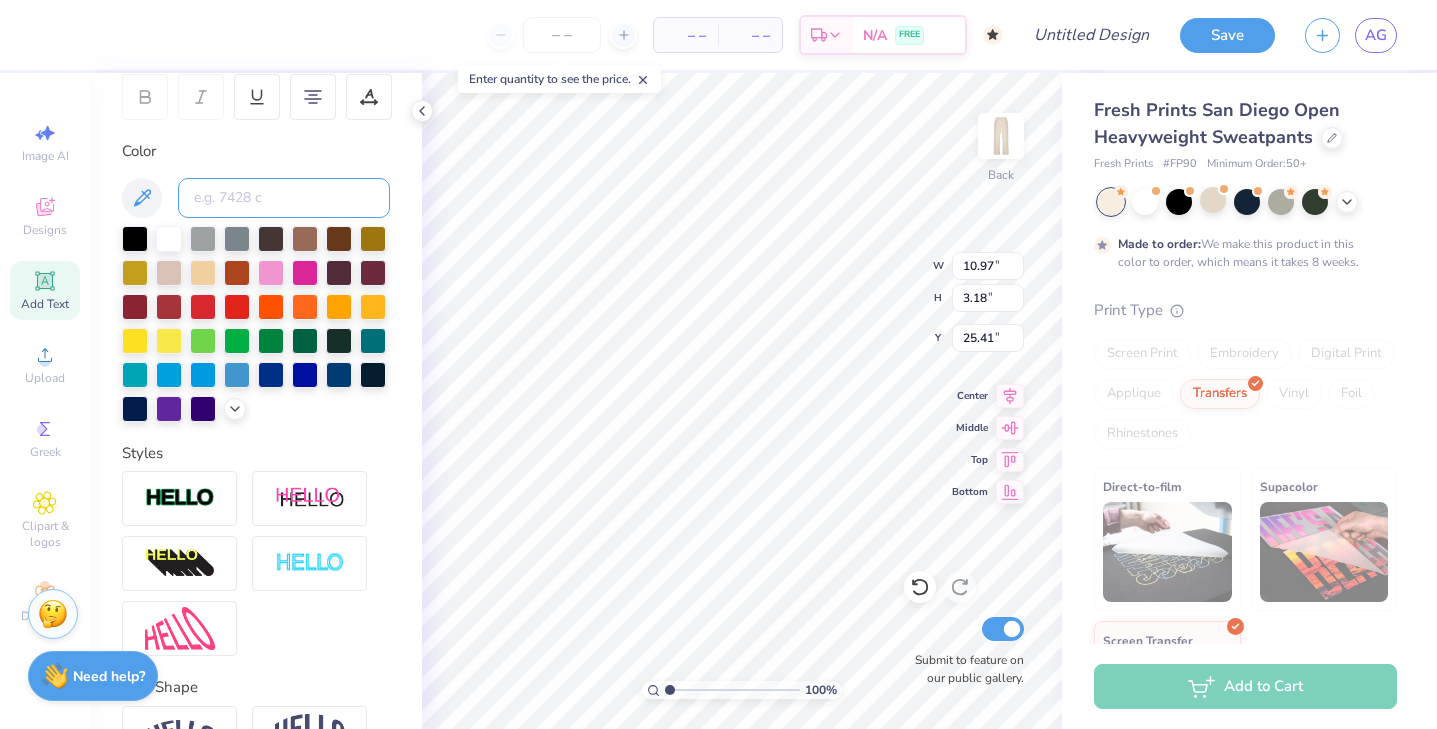 scroll, scrollTop: 0, scrollLeft: 0, axis: both 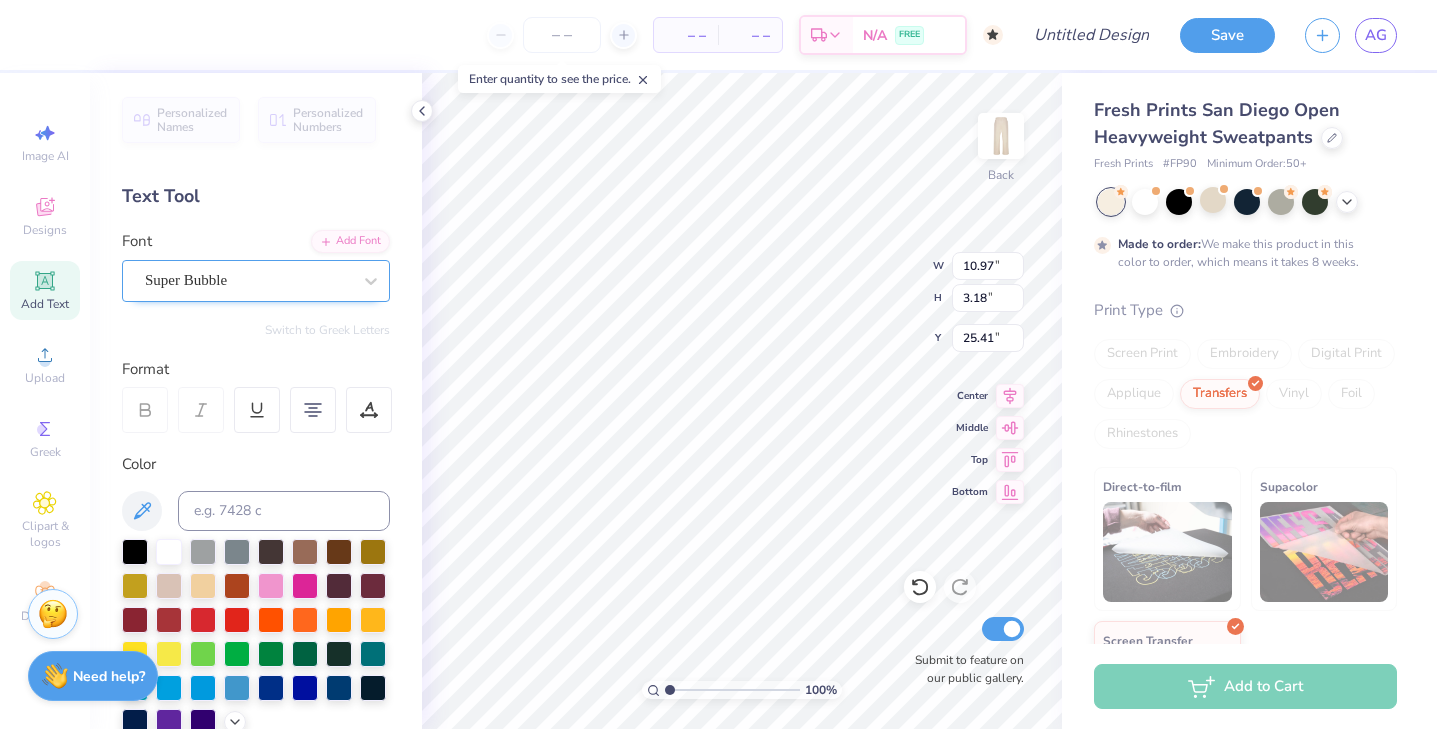 click on "Super Bubble" at bounding box center (248, 280) 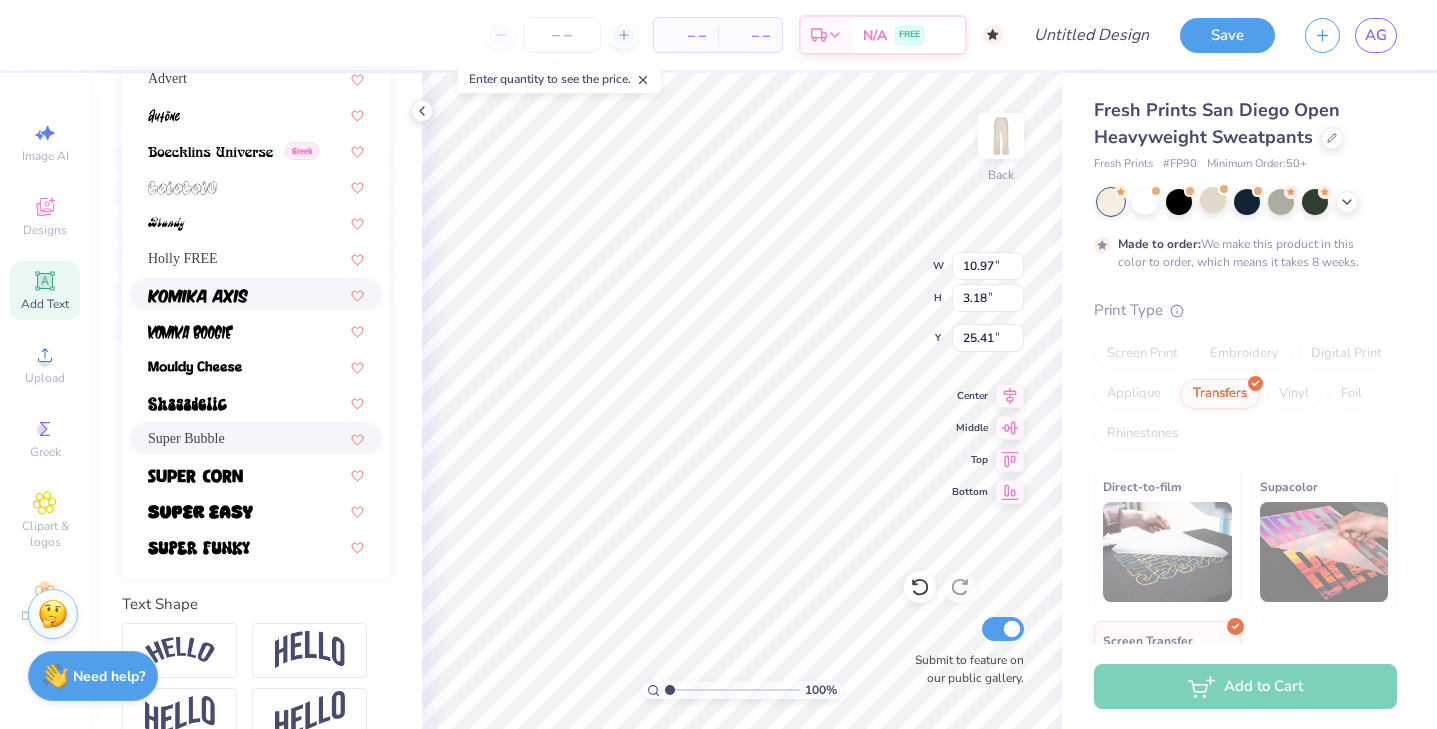 scroll, scrollTop: 393, scrollLeft: 0, axis: vertical 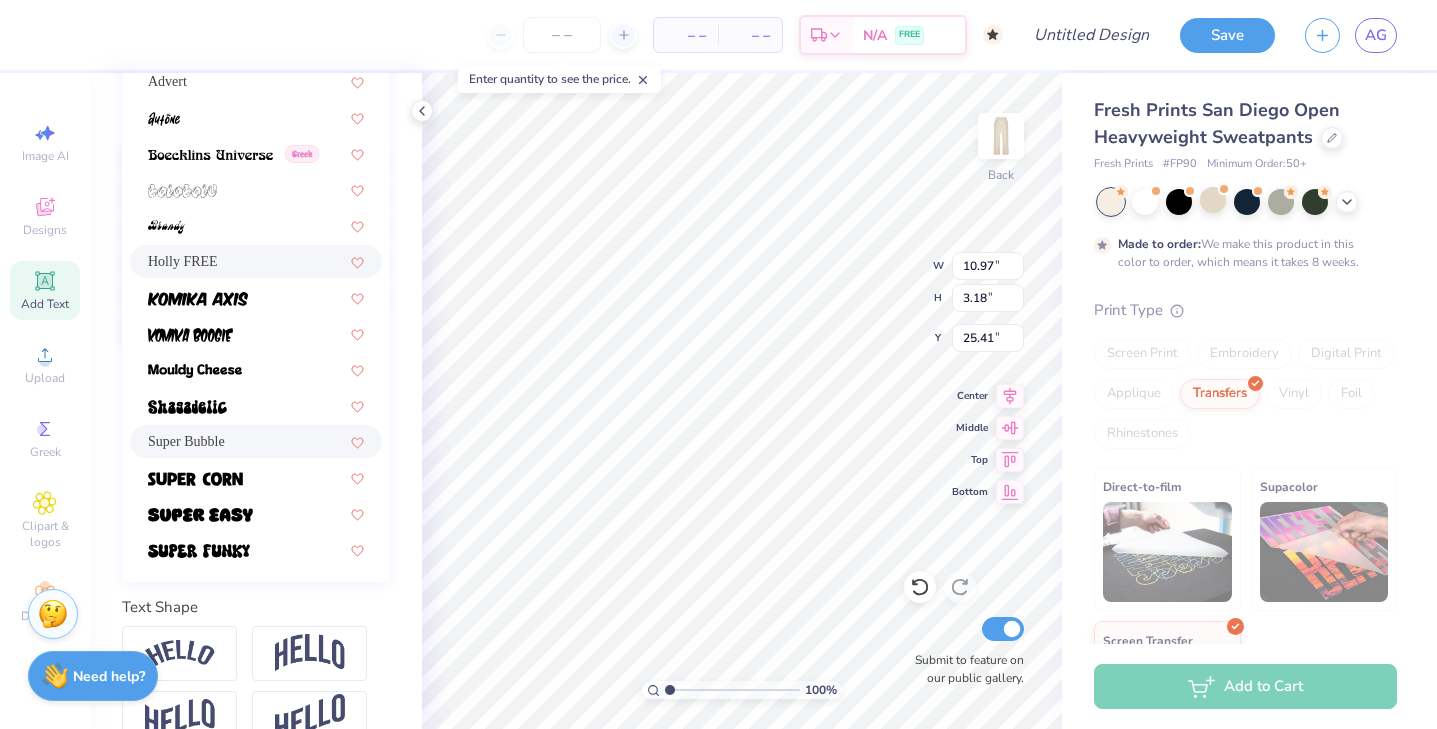 click on "Holly FREE" at bounding box center [256, 261] 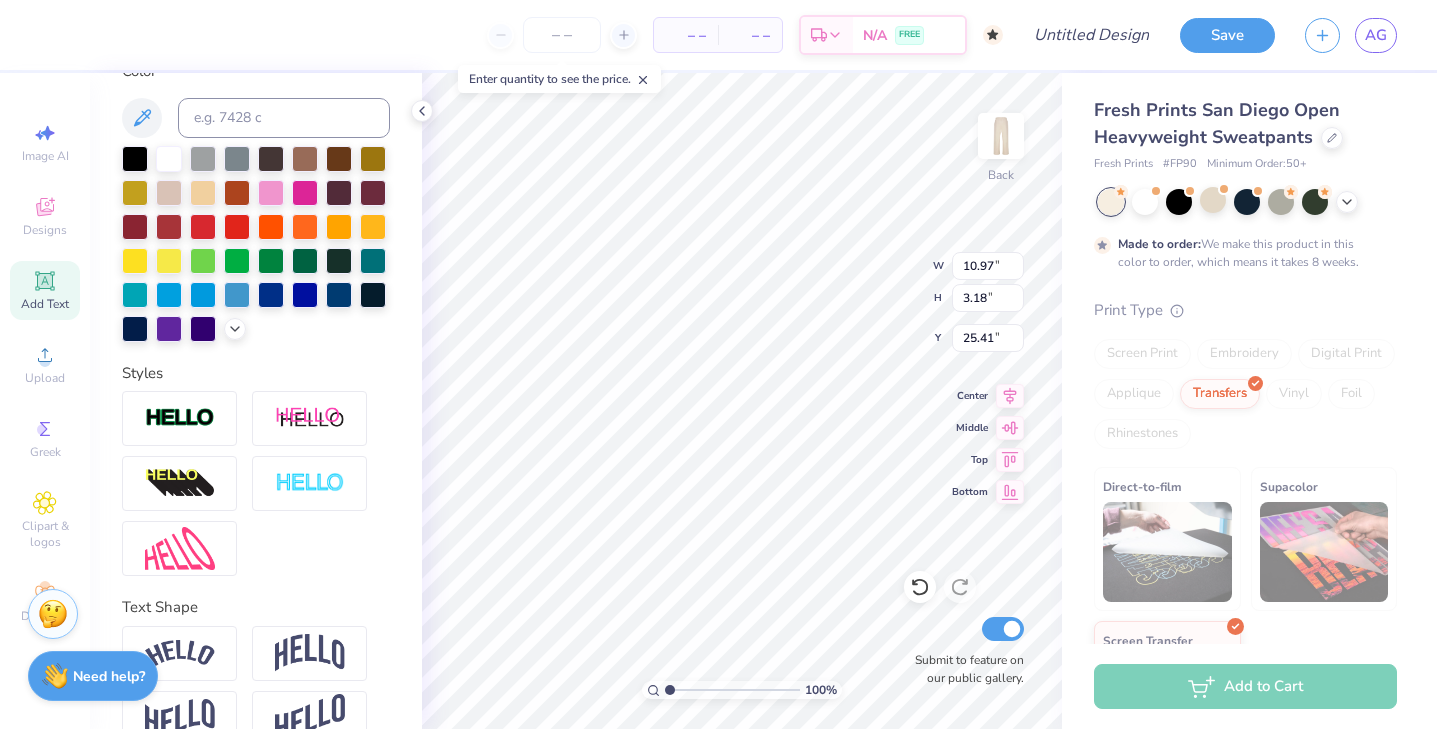 scroll, scrollTop: 1, scrollLeft: 1, axis: both 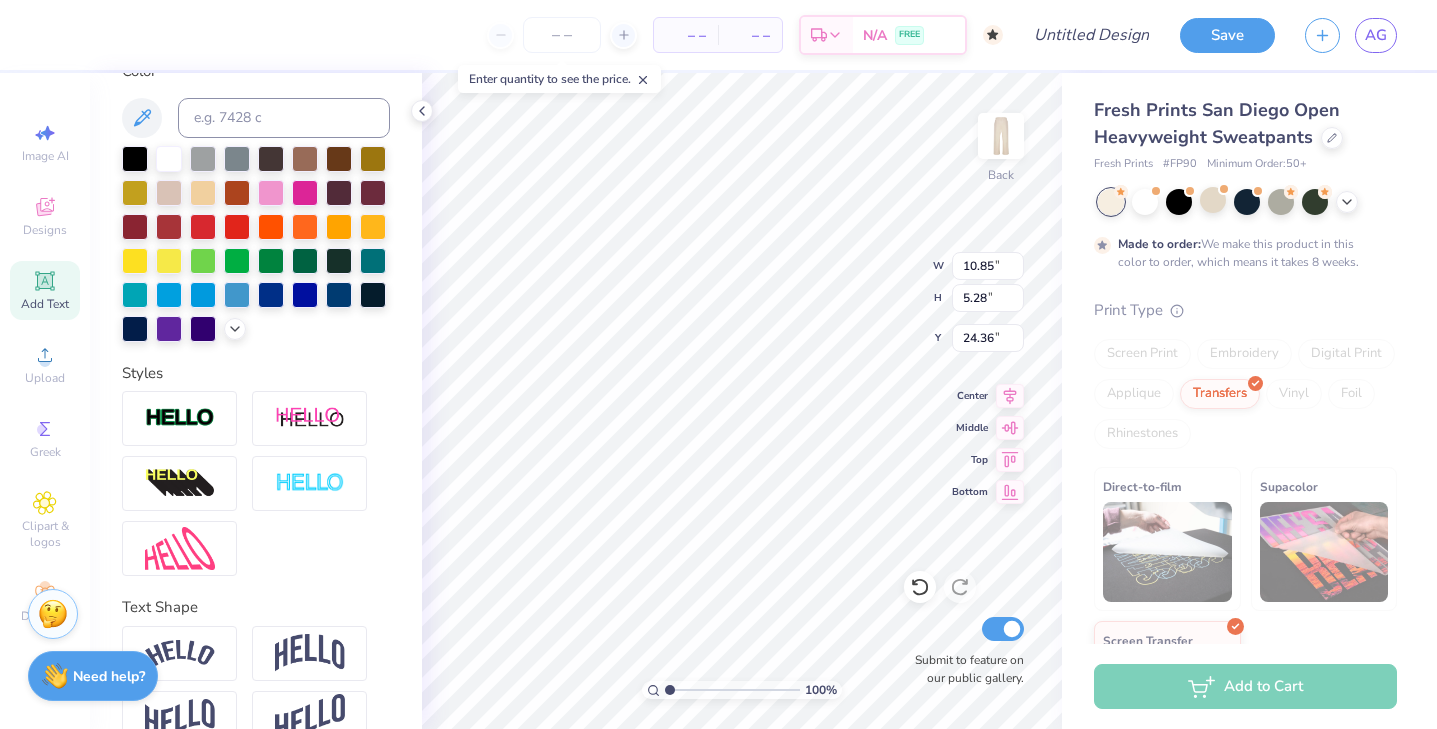 type on "6.90" 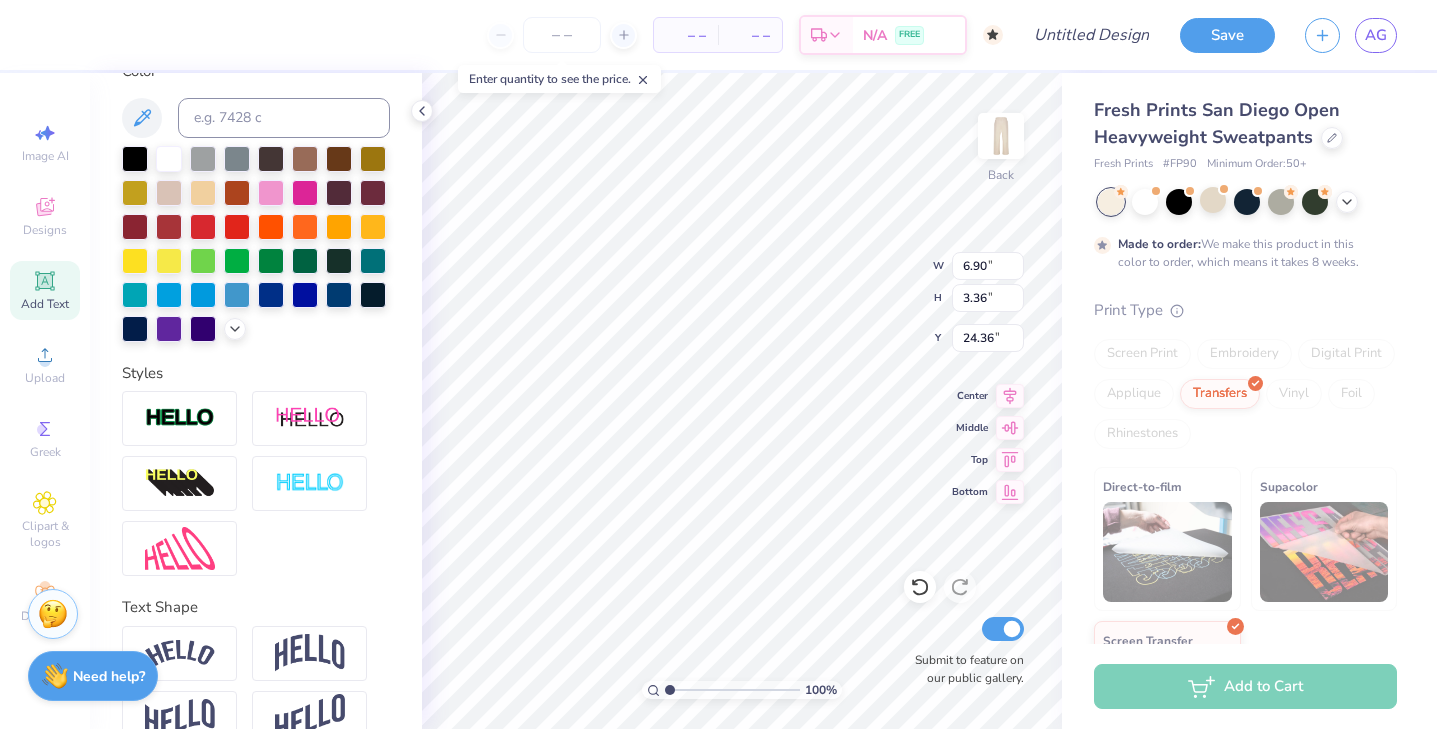 type on "2.51" 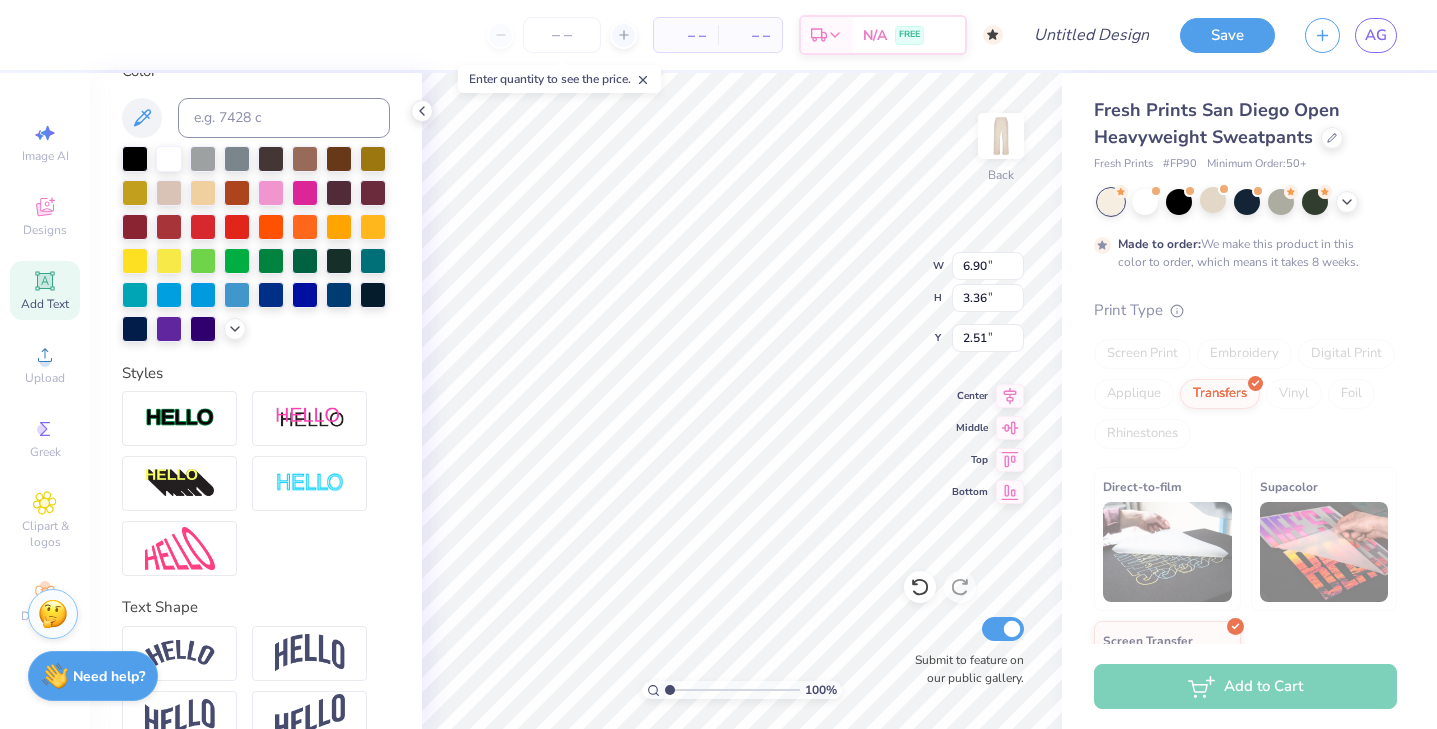 type on "6.17" 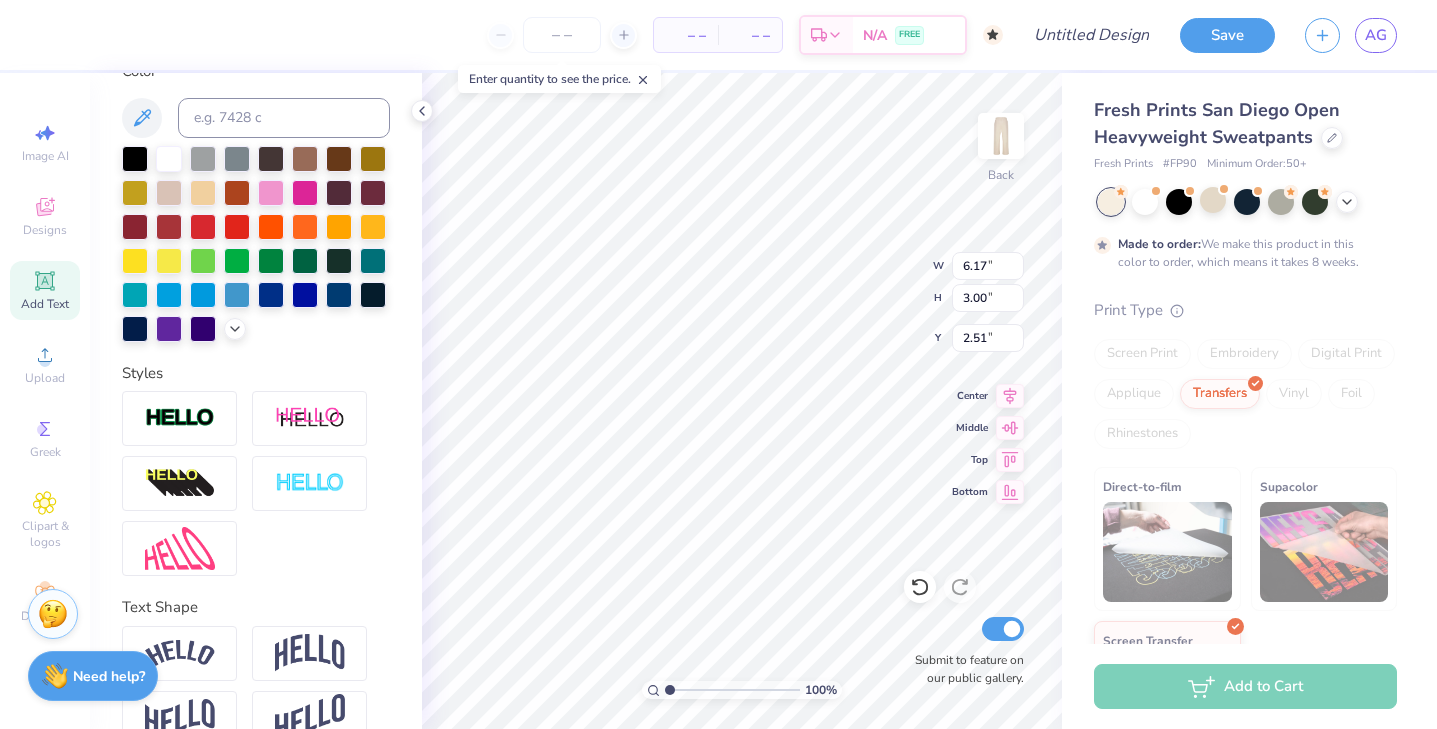 type on "3.12" 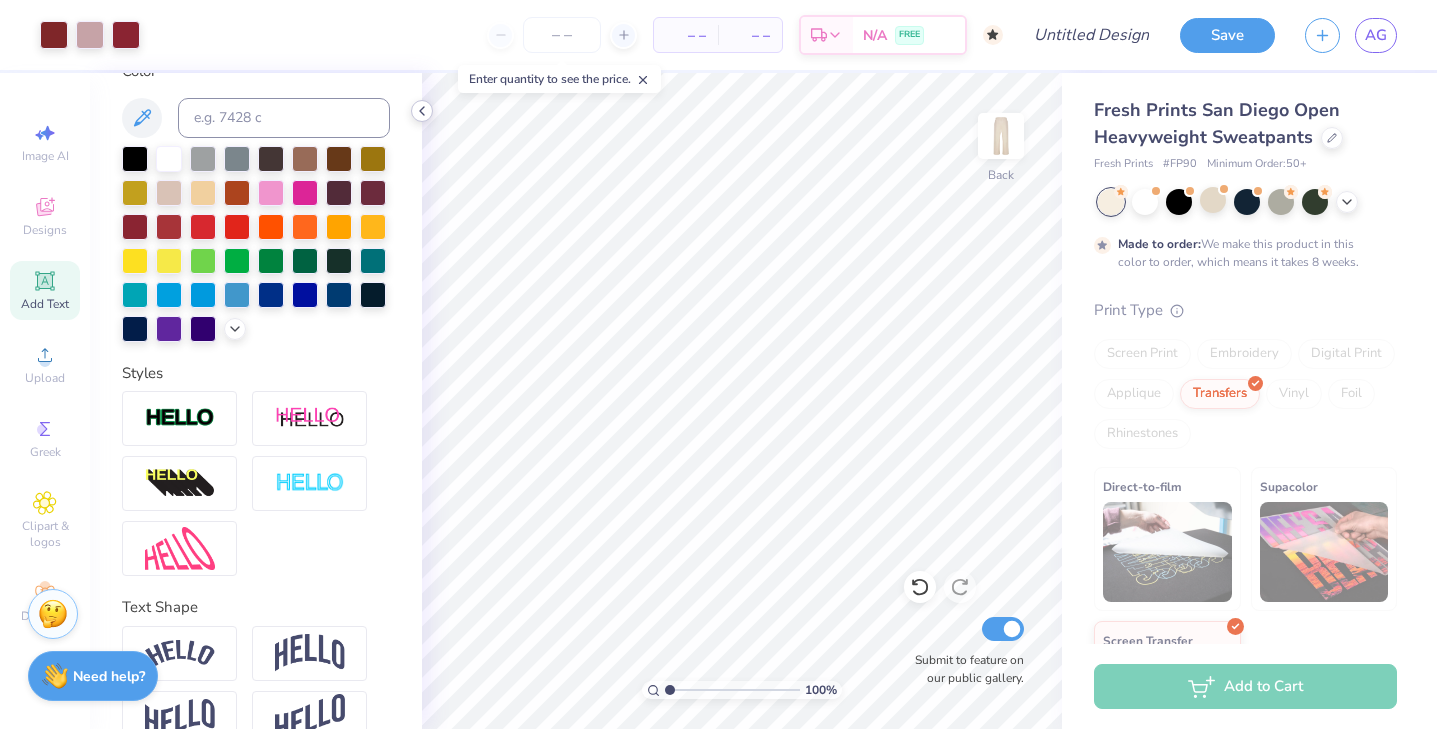 click 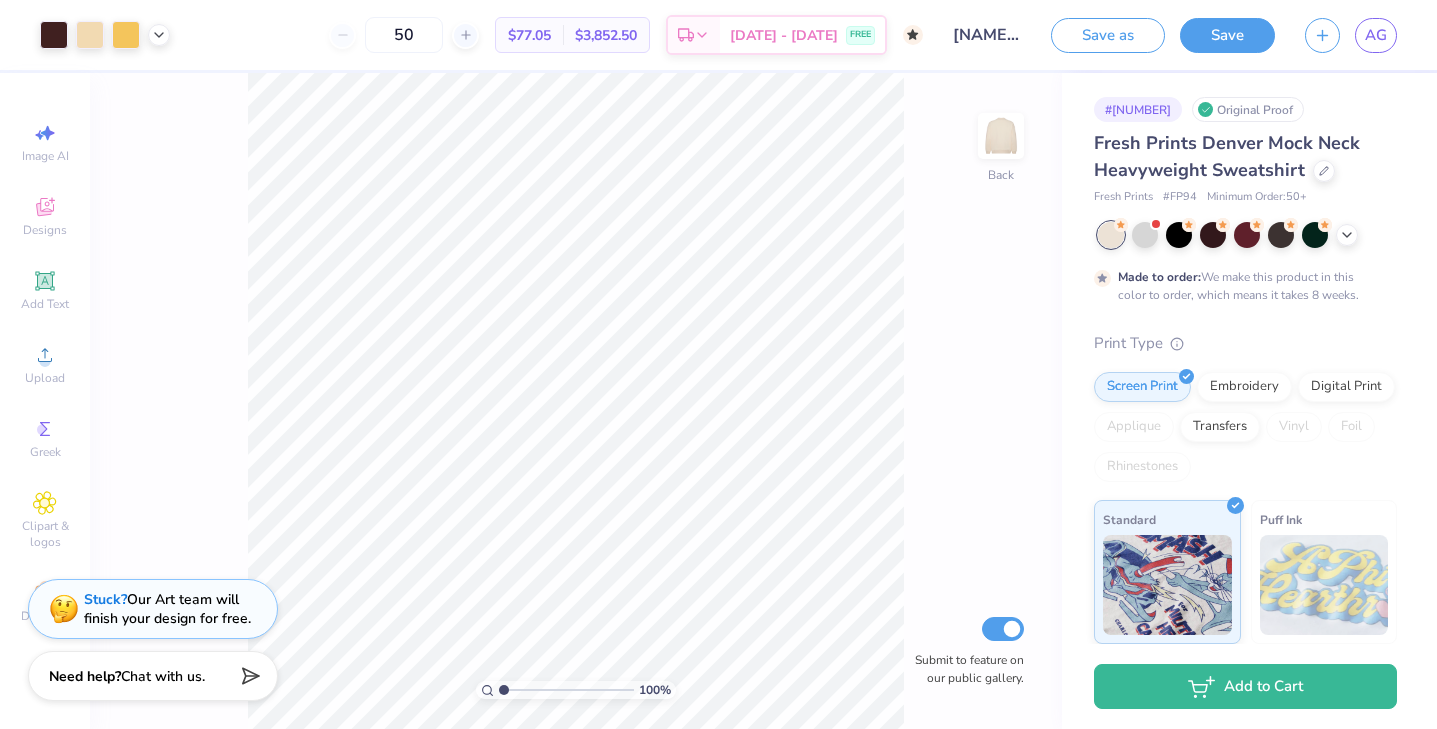 scroll, scrollTop: 0, scrollLeft: 0, axis: both 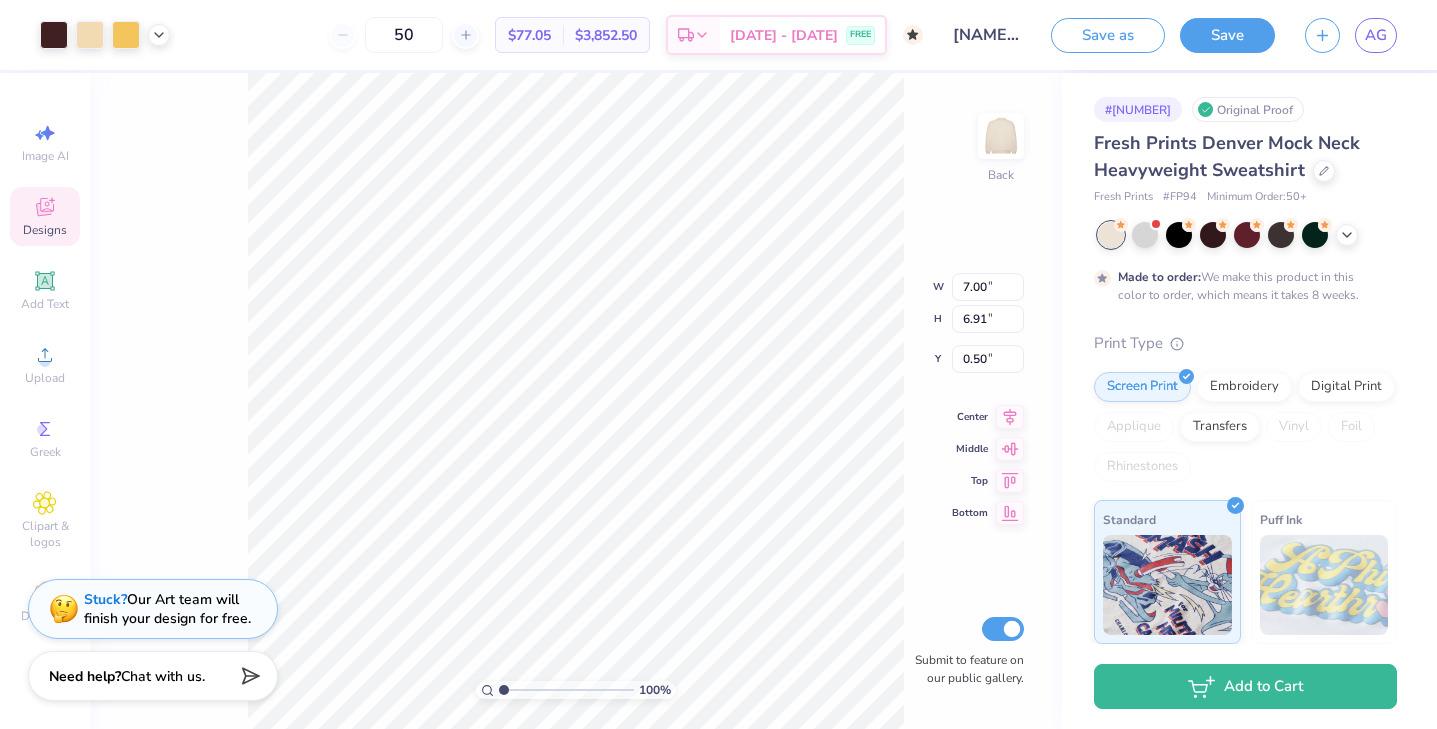 type on "2.50" 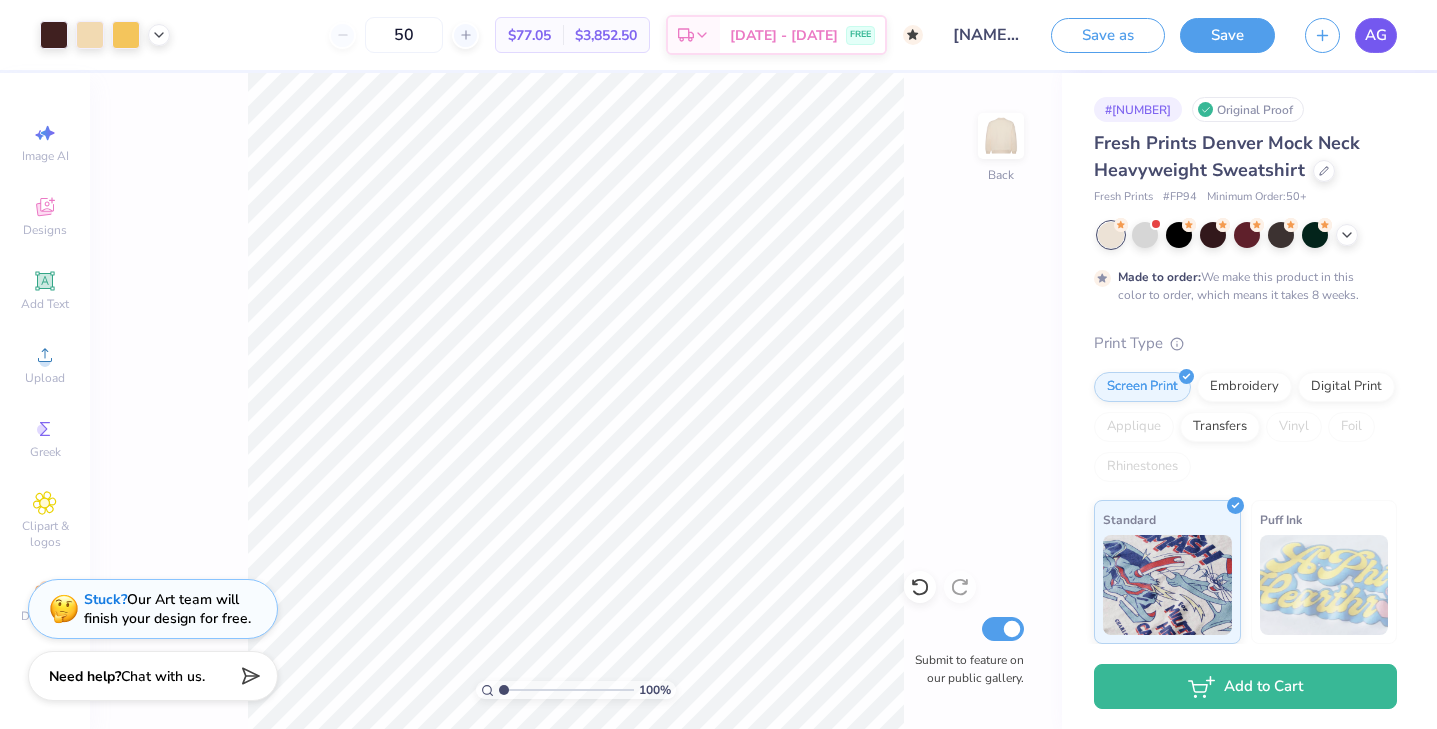 click on "AG" at bounding box center (1376, 35) 